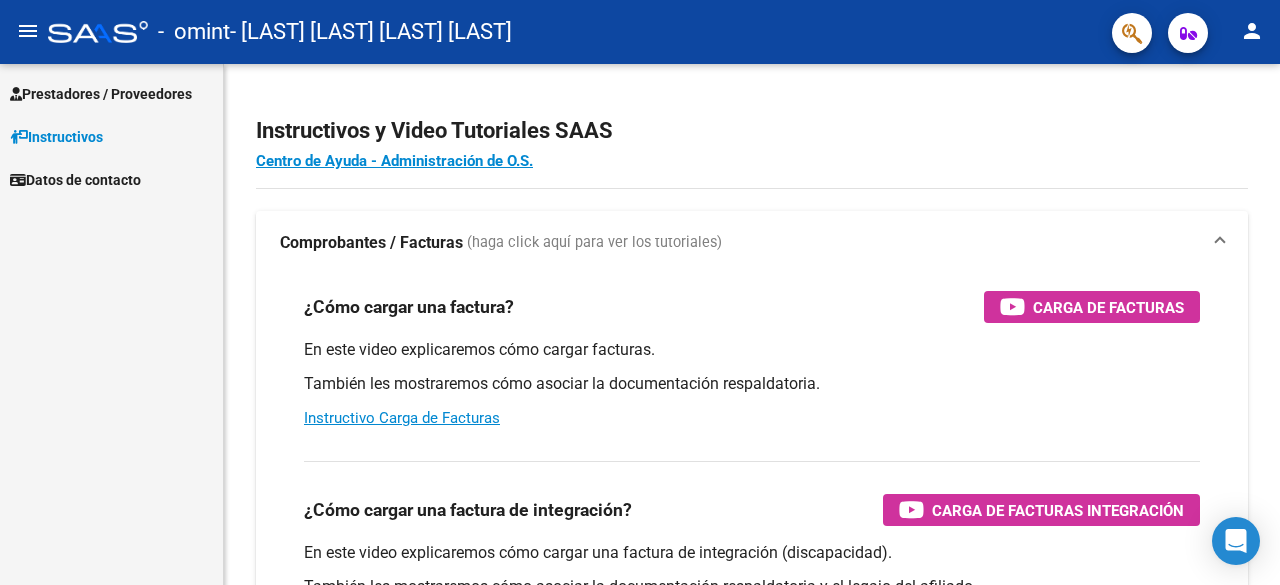 scroll, scrollTop: 0, scrollLeft: 0, axis: both 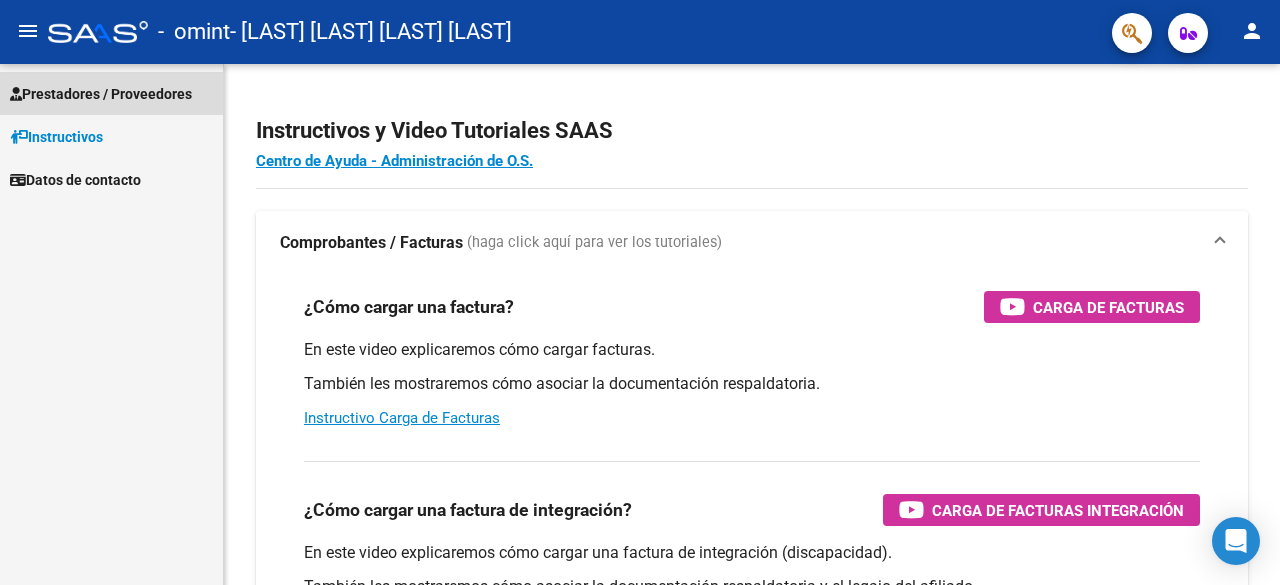 click on "Prestadores / Proveedores" at bounding box center (101, 94) 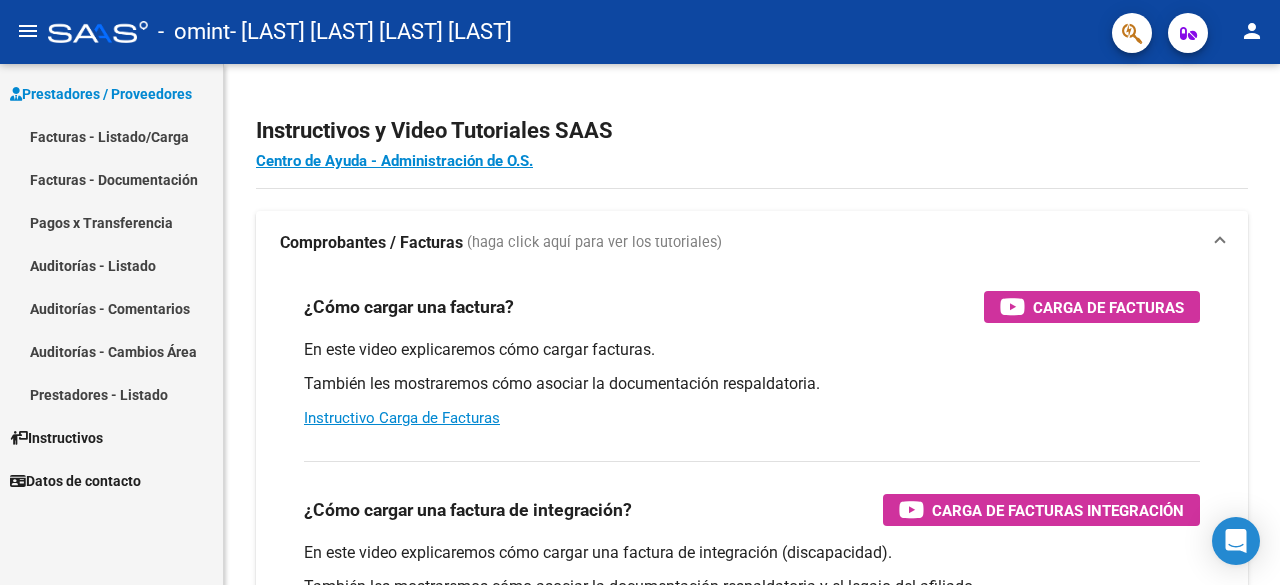 click on "Facturas - Listado/Carga" at bounding box center (111, 136) 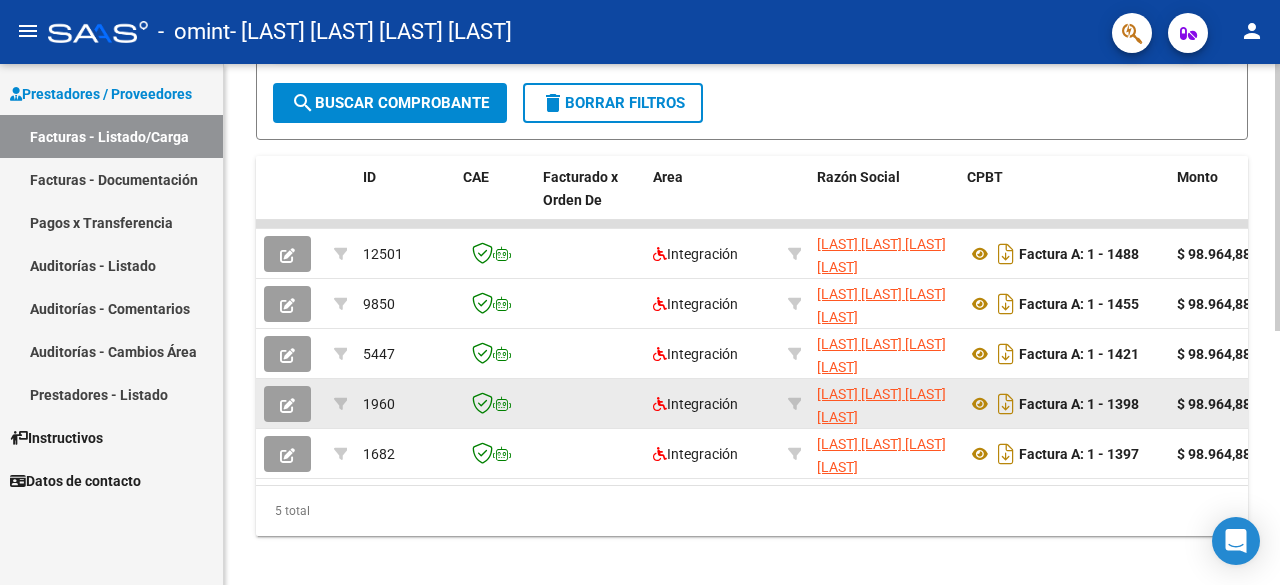 scroll, scrollTop: 494, scrollLeft: 0, axis: vertical 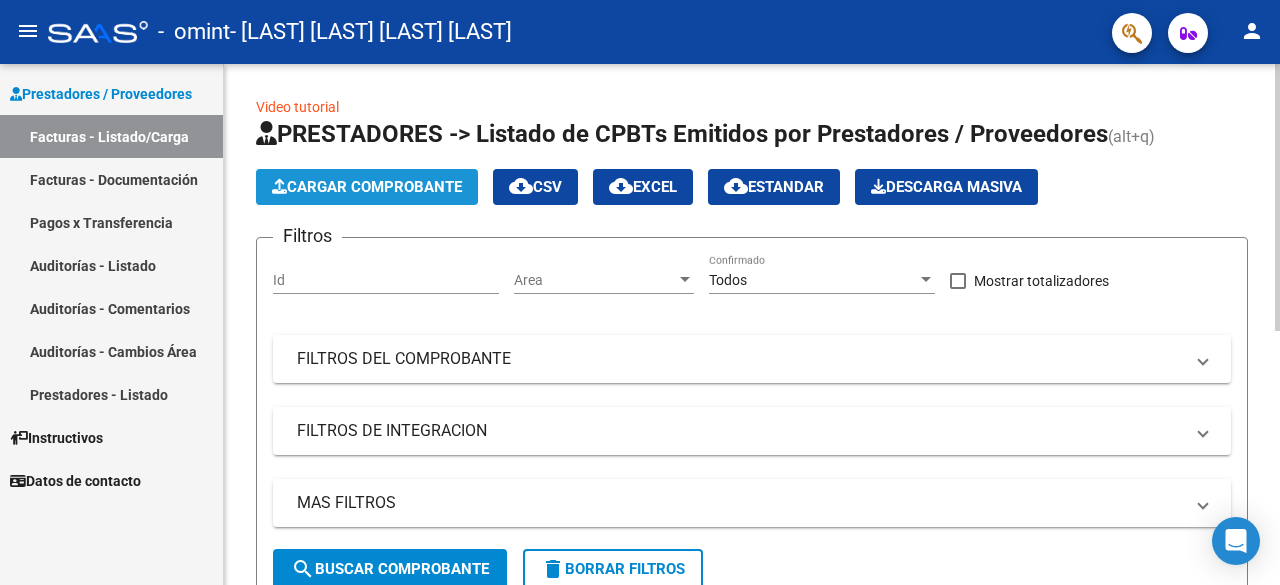 click on "Cargar Comprobante" 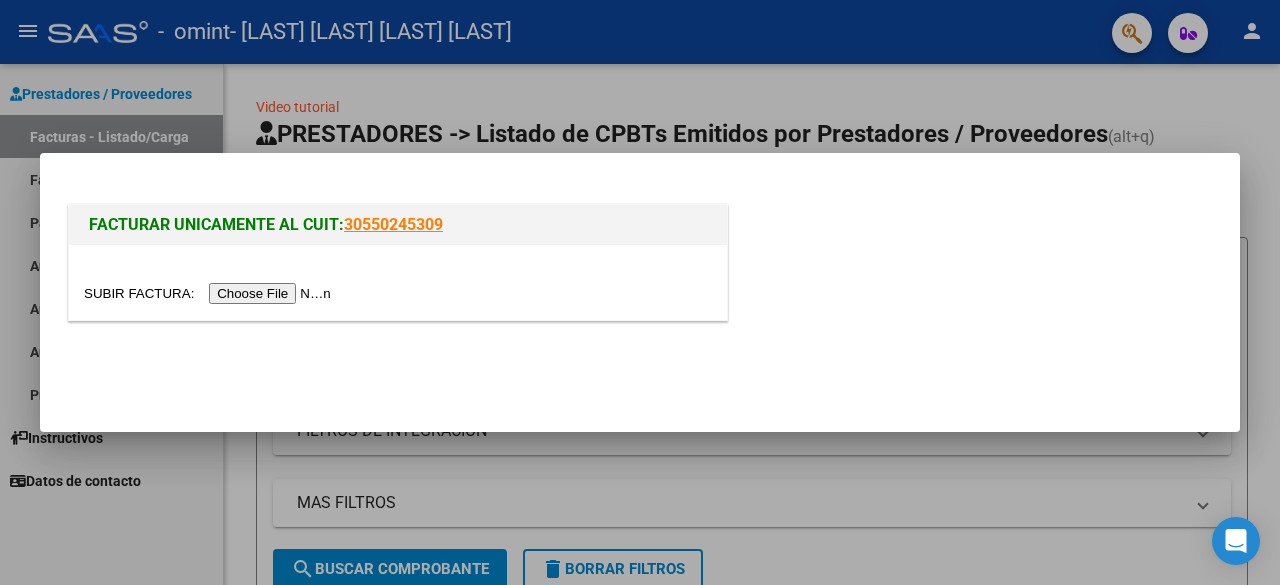 click at bounding box center (210, 293) 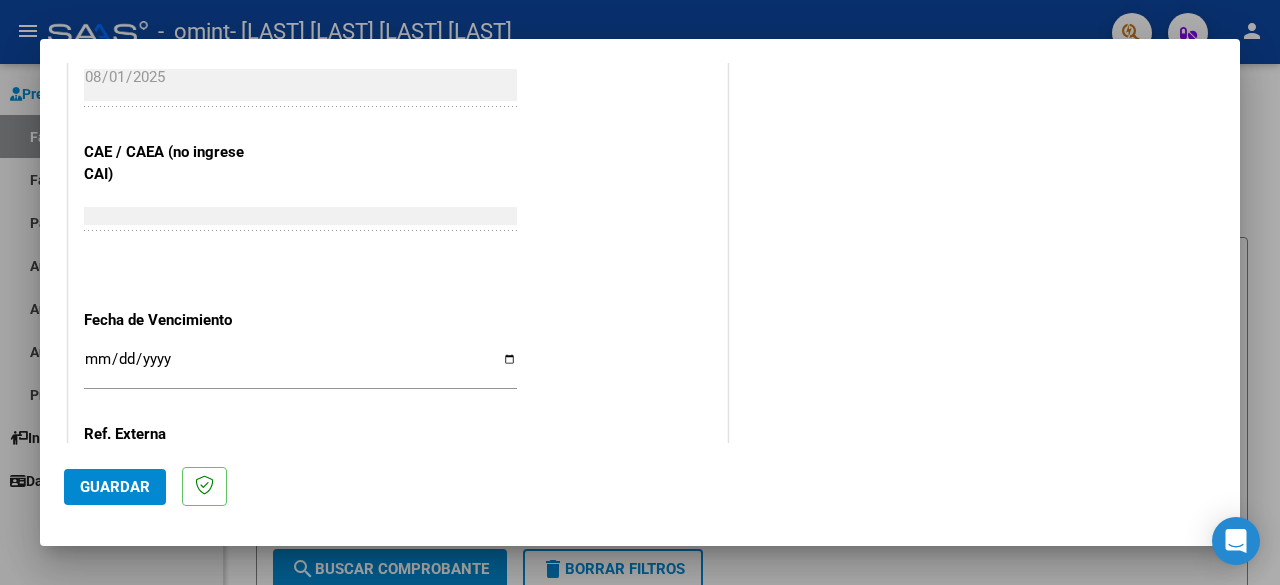 scroll, scrollTop: 1300, scrollLeft: 0, axis: vertical 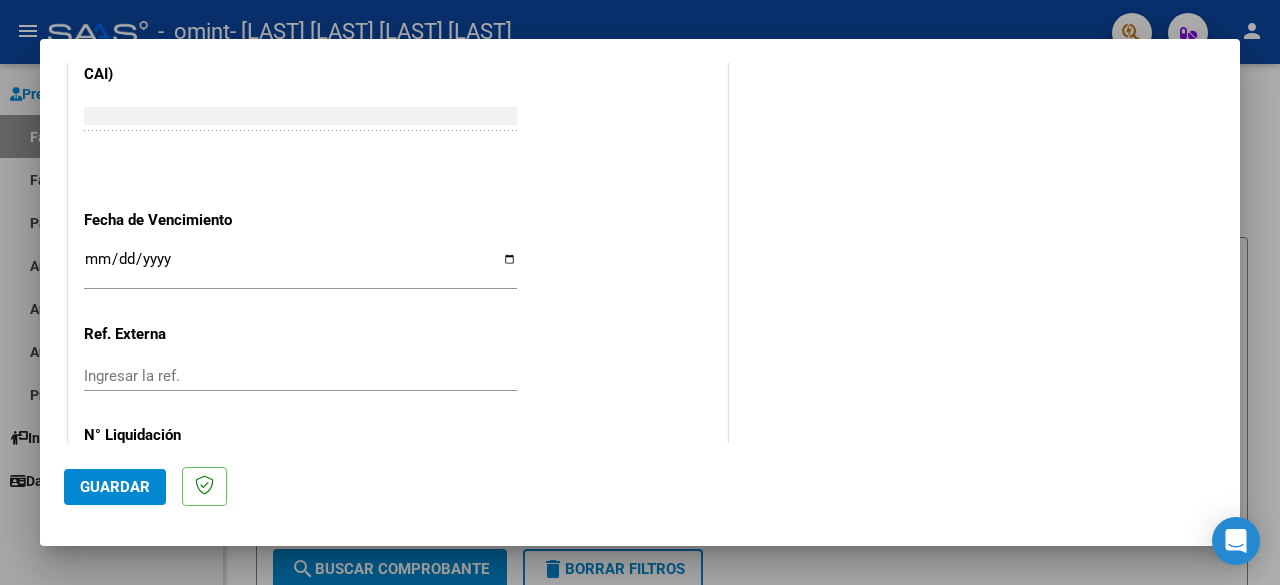 click on "Ingresar la fecha" at bounding box center (300, 267) 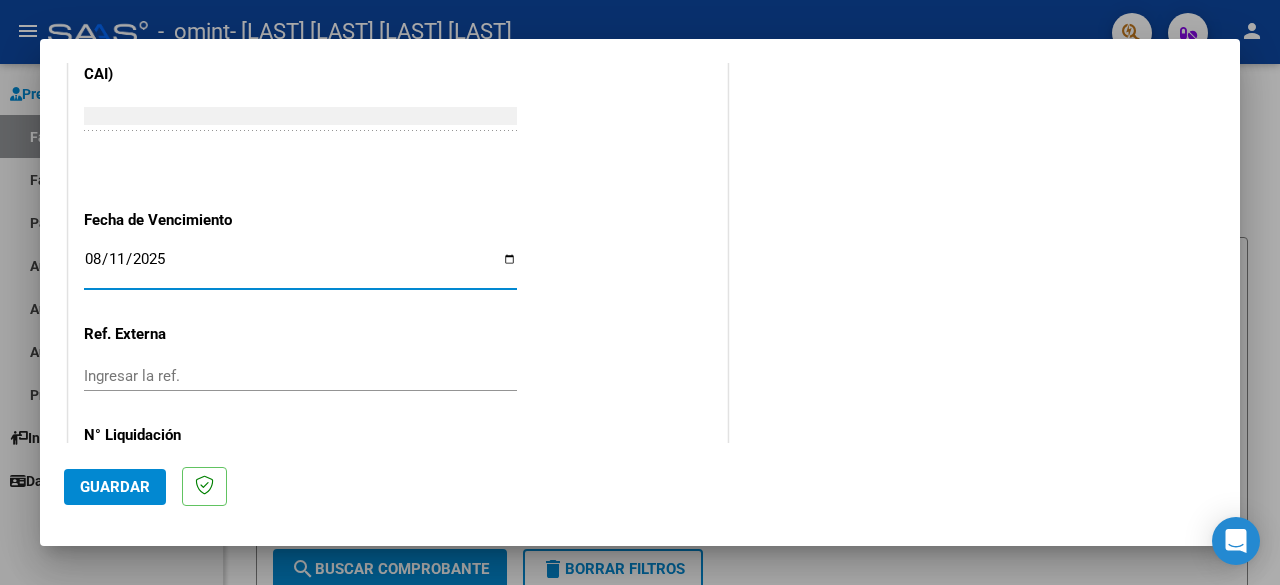 type on "2025-08-11" 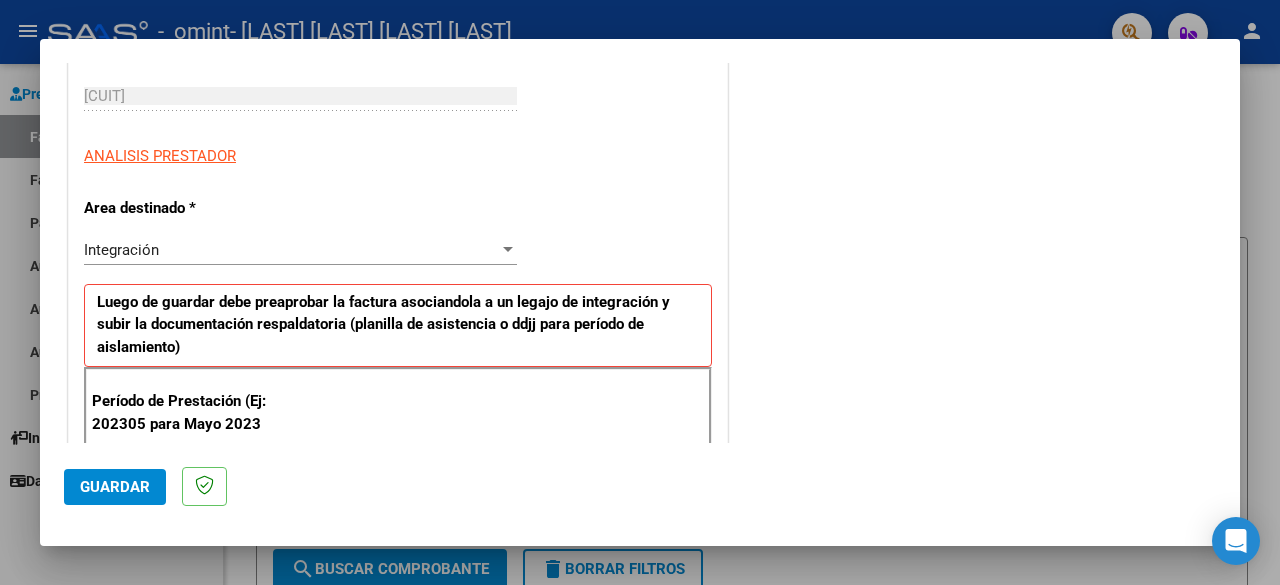 scroll, scrollTop: 400, scrollLeft: 0, axis: vertical 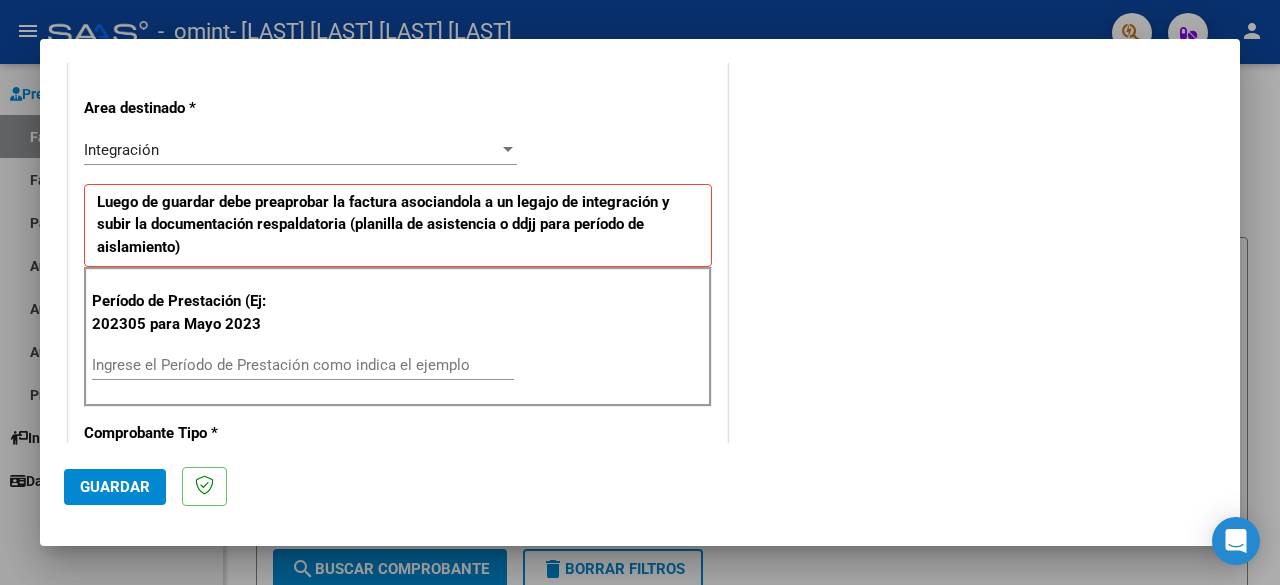 click on "Ingrese el Período de Prestación como indica el ejemplo" at bounding box center [303, 365] 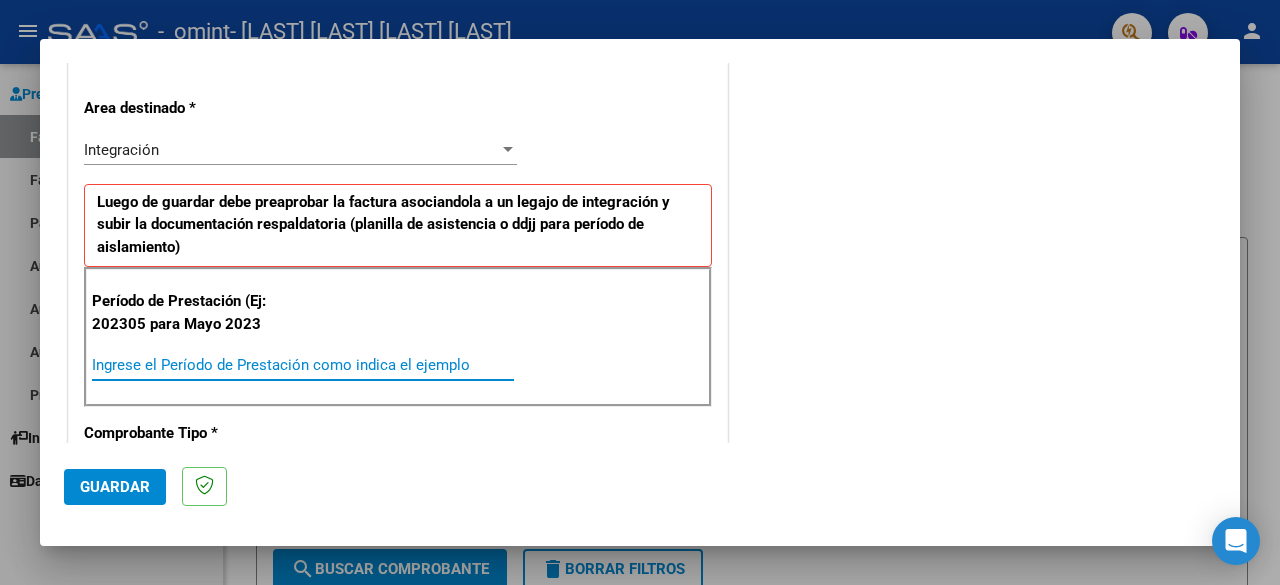 click on "Ingrese el Período de Prestación como indica el ejemplo" at bounding box center [303, 365] 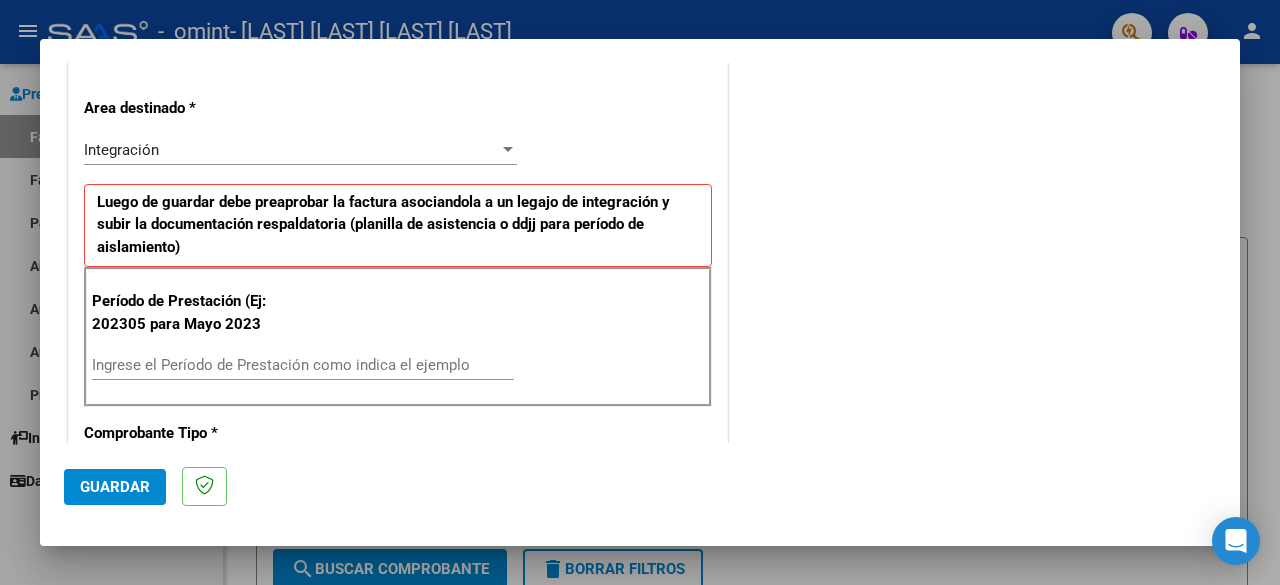 scroll, scrollTop: 500, scrollLeft: 0, axis: vertical 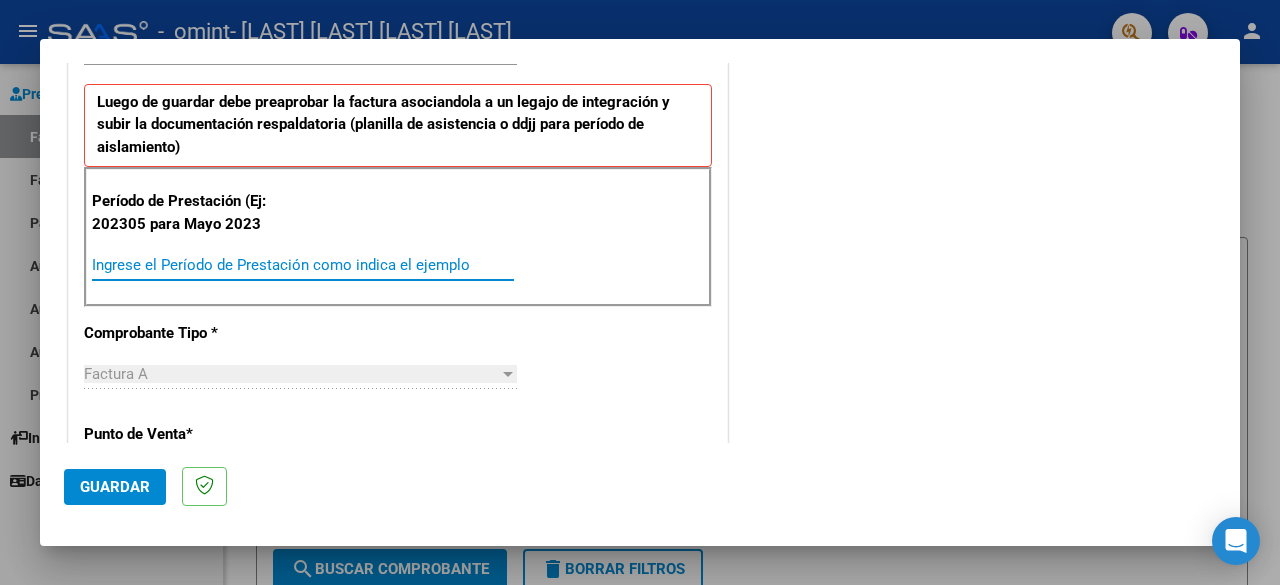 click on "Ingrese el Período de Prestación como indica el ejemplo" at bounding box center [303, 265] 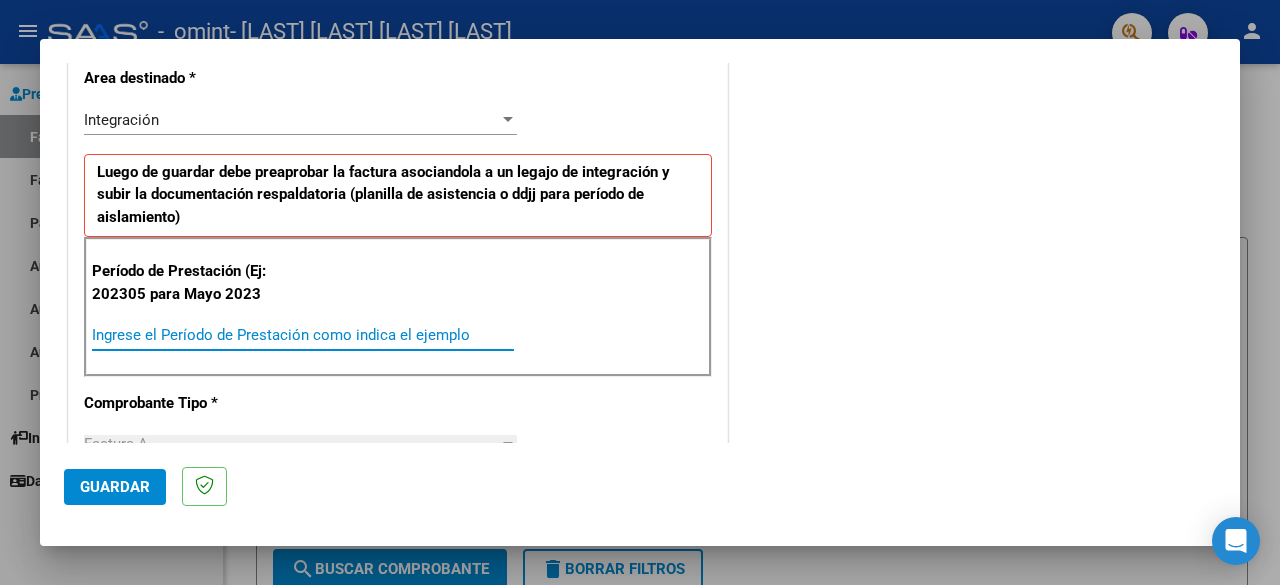 scroll, scrollTop: 400, scrollLeft: 0, axis: vertical 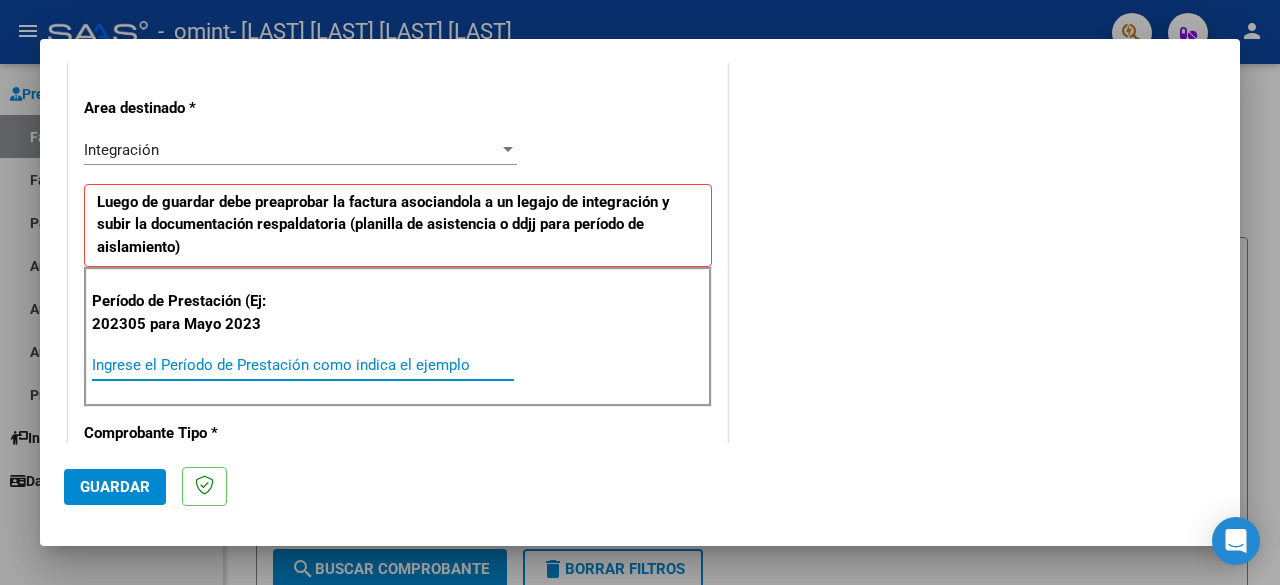 click on "Ingrese el Período de Prestación como indica el ejemplo" at bounding box center (303, 365) 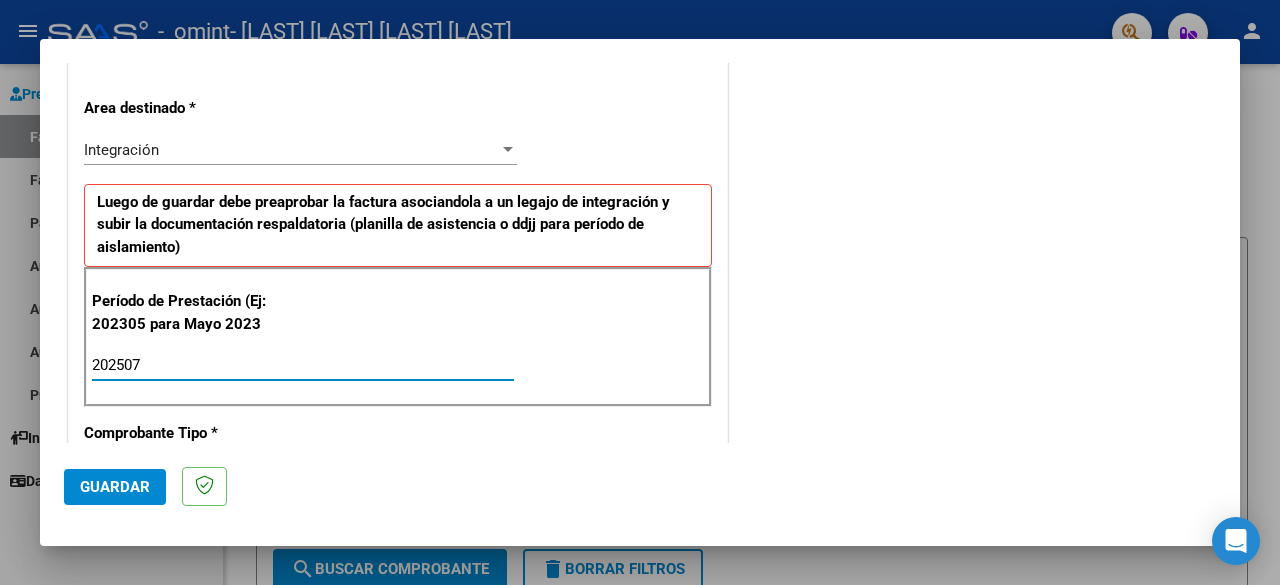 type on "202507" 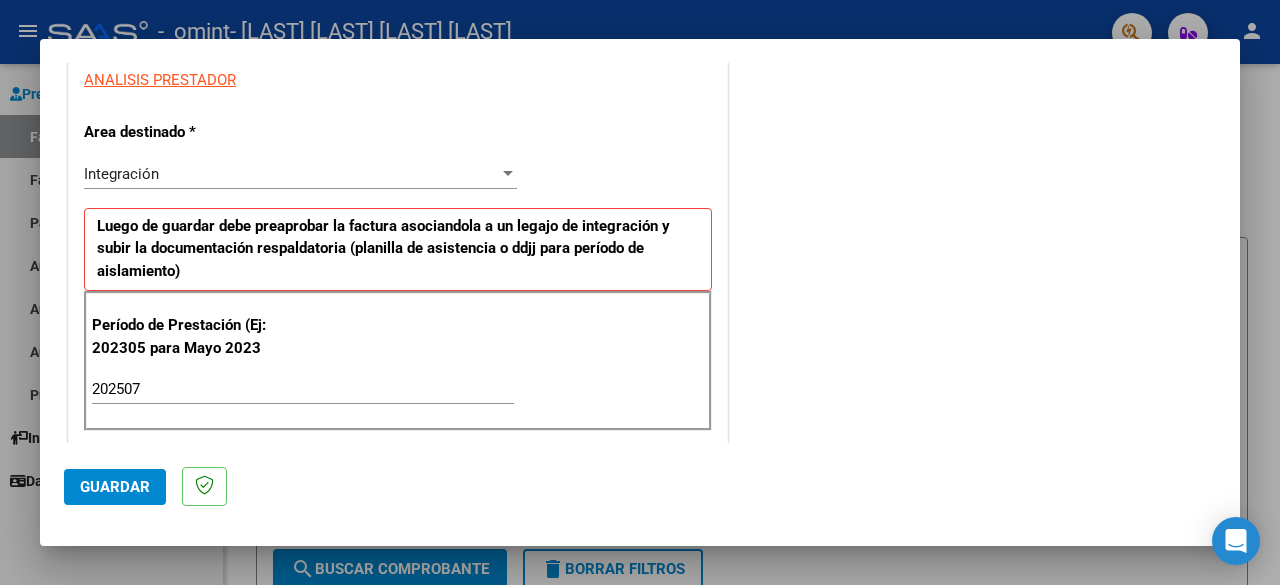 scroll, scrollTop: 400, scrollLeft: 0, axis: vertical 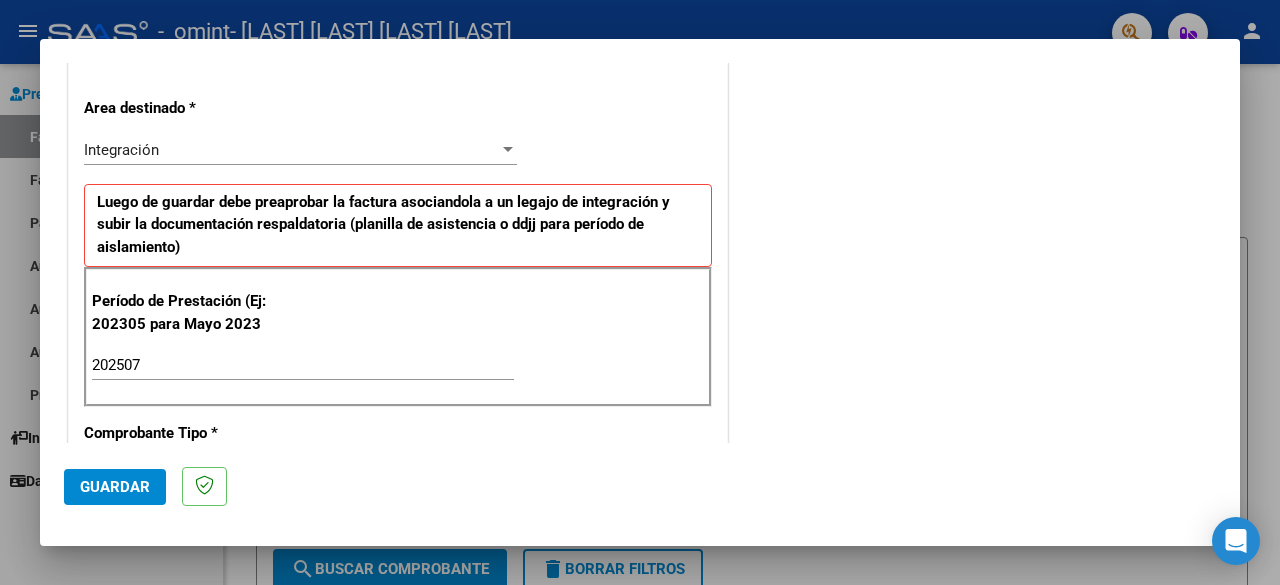 click on "Guardar" 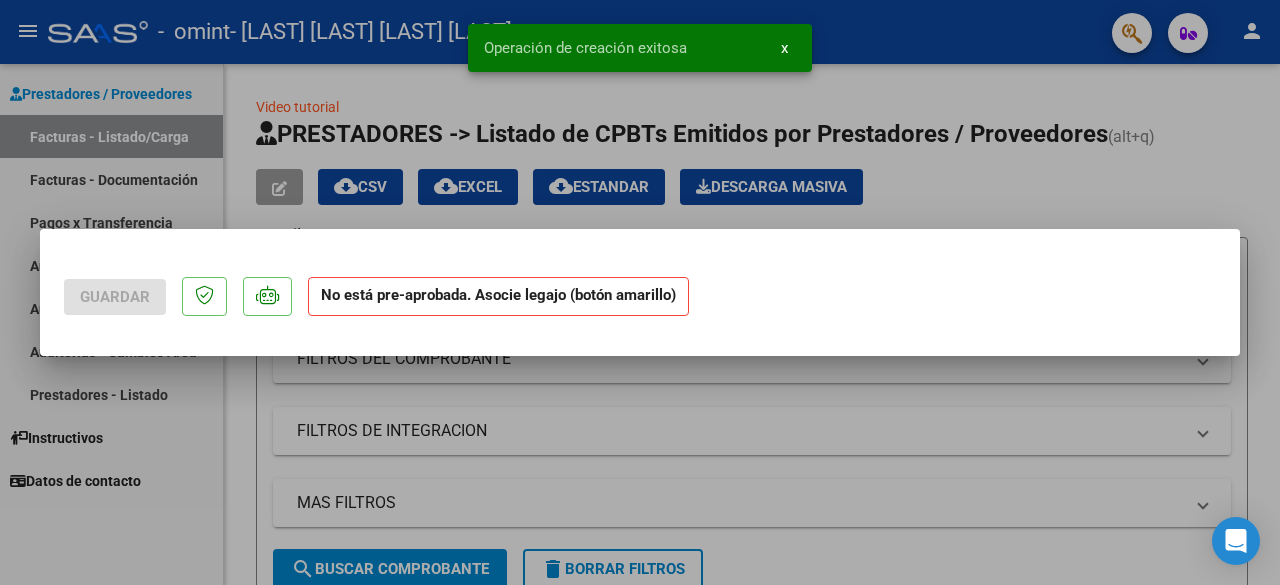 scroll, scrollTop: 0, scrollLeft: 0, axis: both 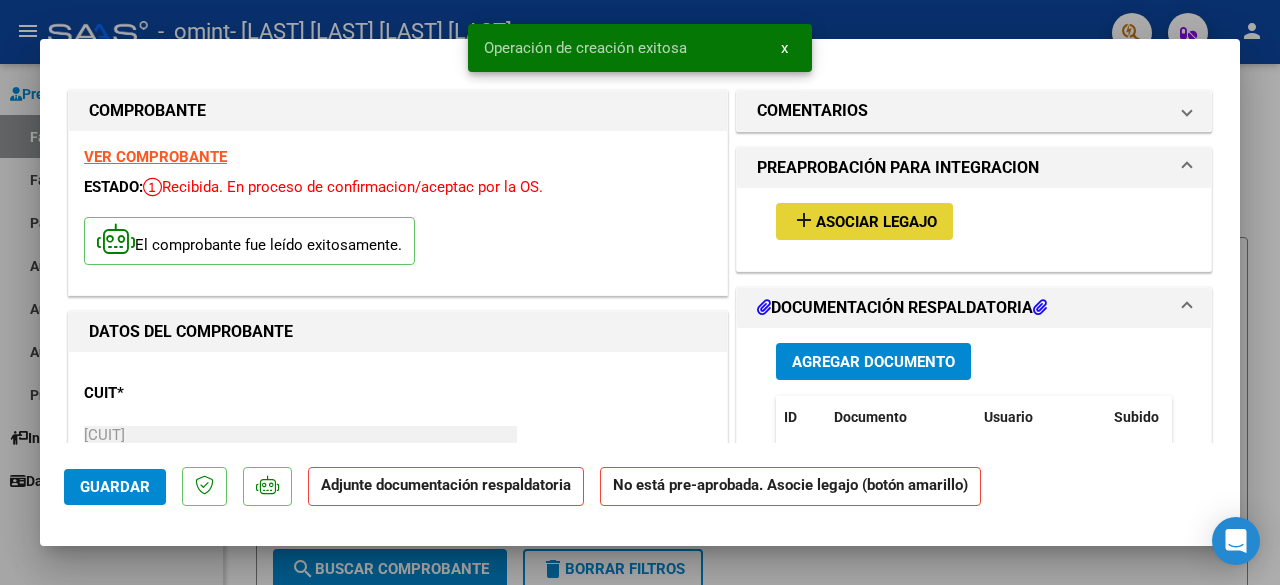 click on "Asociar Legajo" at bounding box center [876, 222] 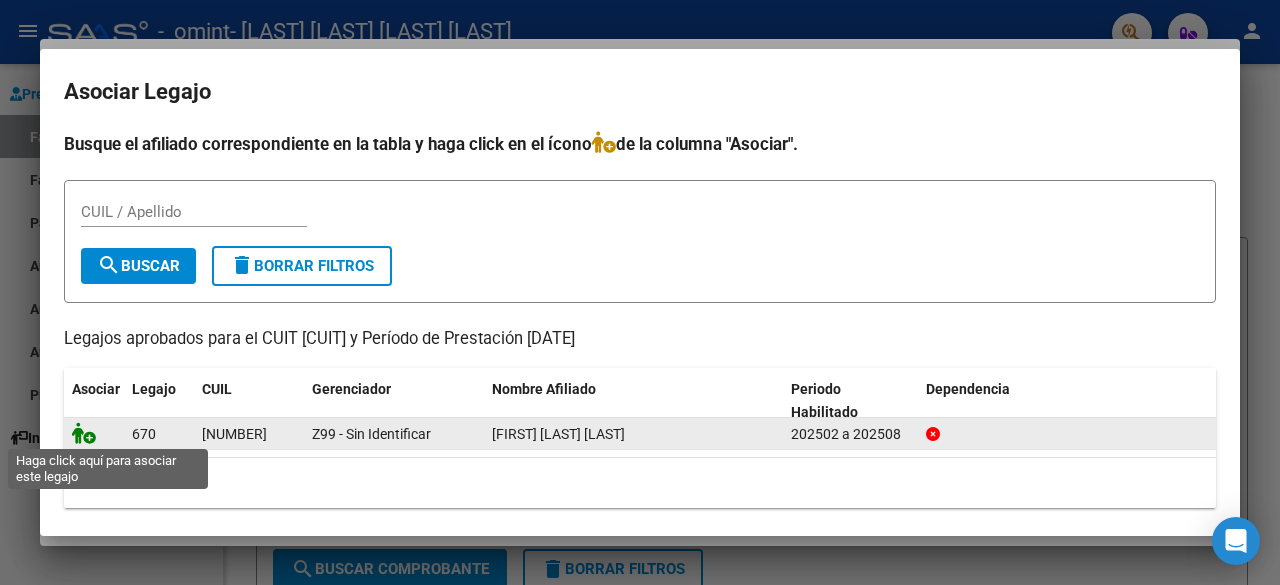 click 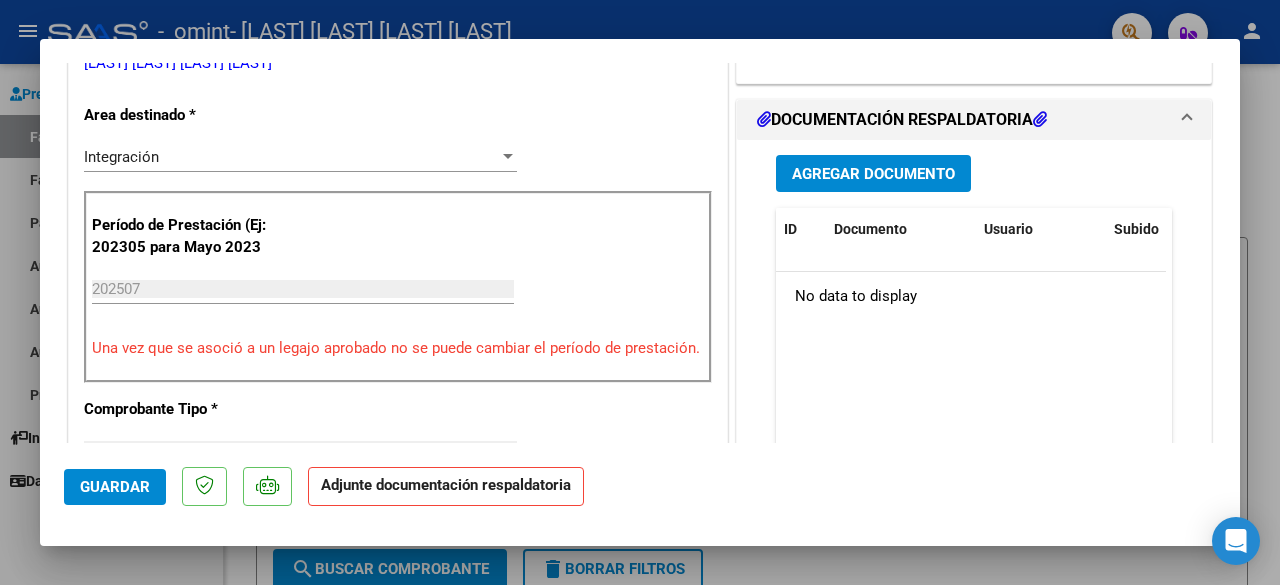 scroll, scrollTop: 500, scrollLeft: 0, axis: vertical 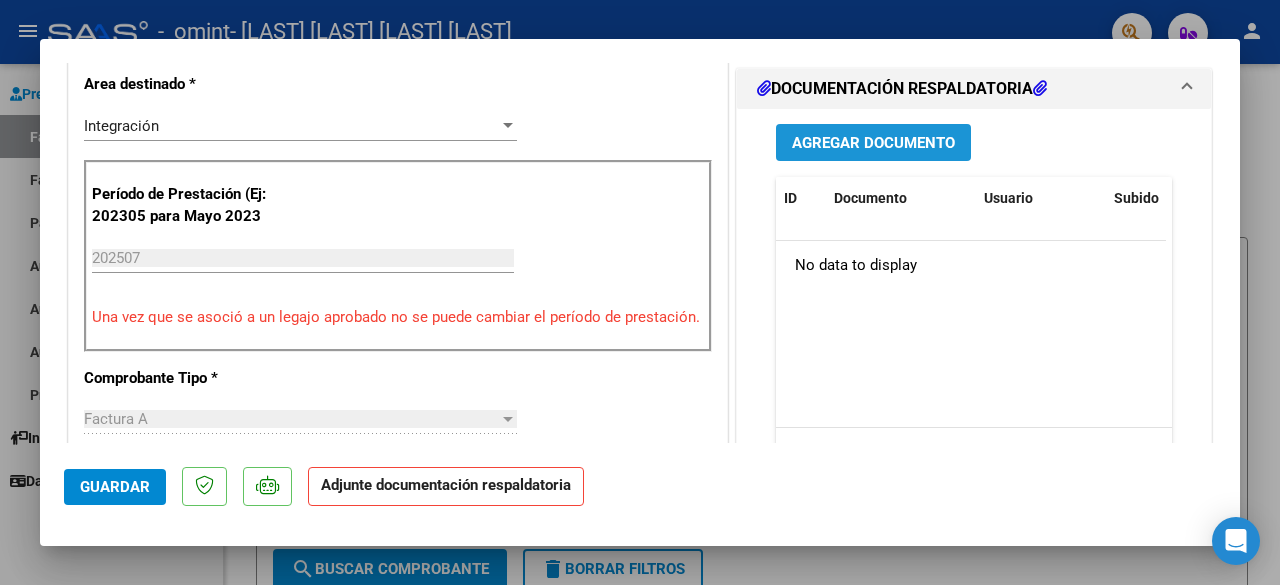 click on "Agregar Documento" at bounding box center [873, 143] 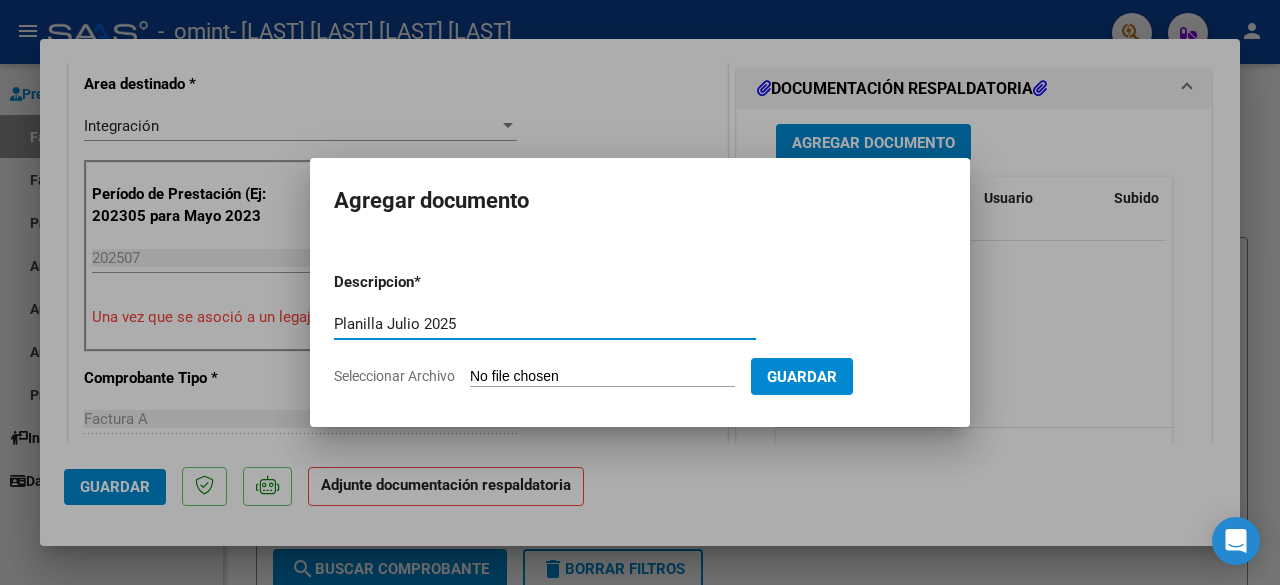 type on "Planilla Julio 2025" 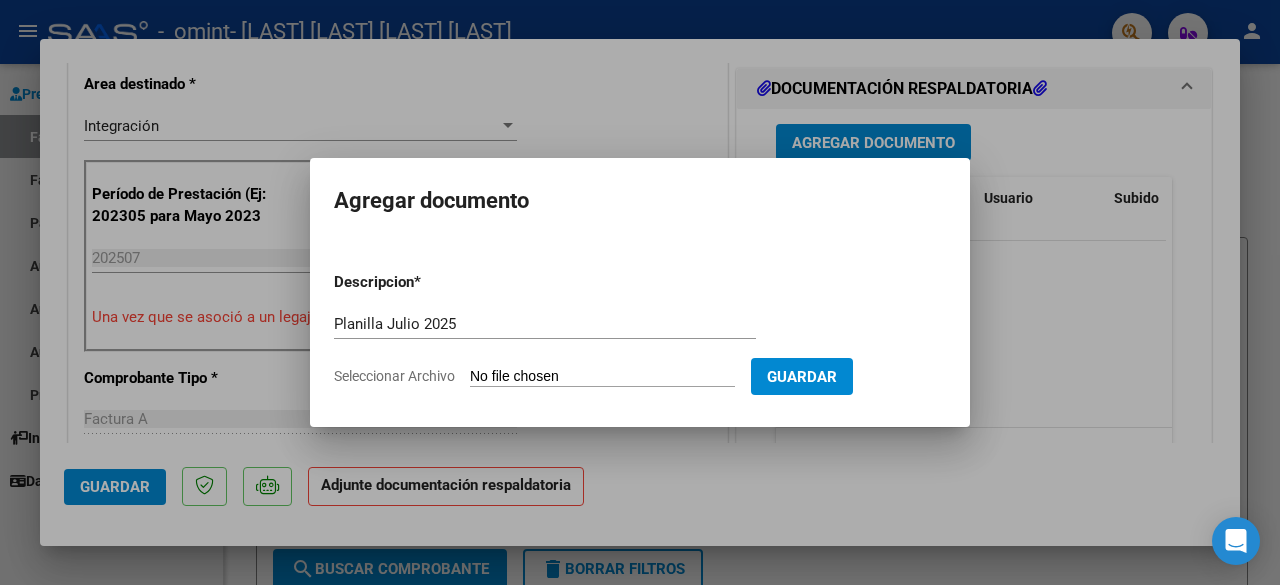 click on "Seleccionar Archivo" at bounding box center (602, 377) 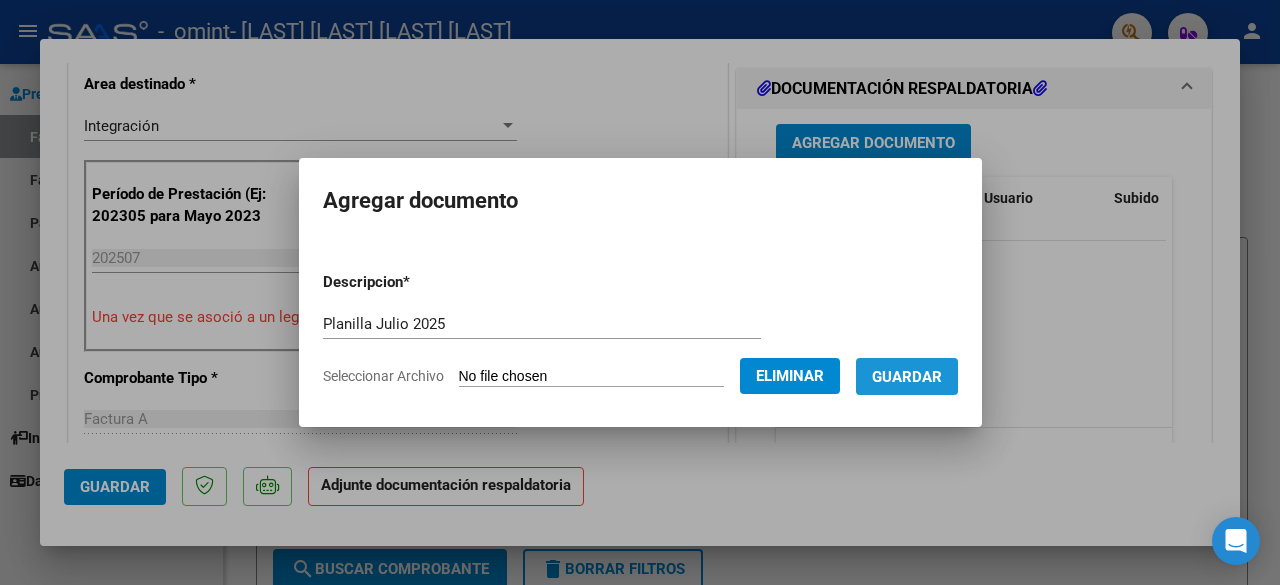 click on "Guardar" at bounding box center (907, 377) 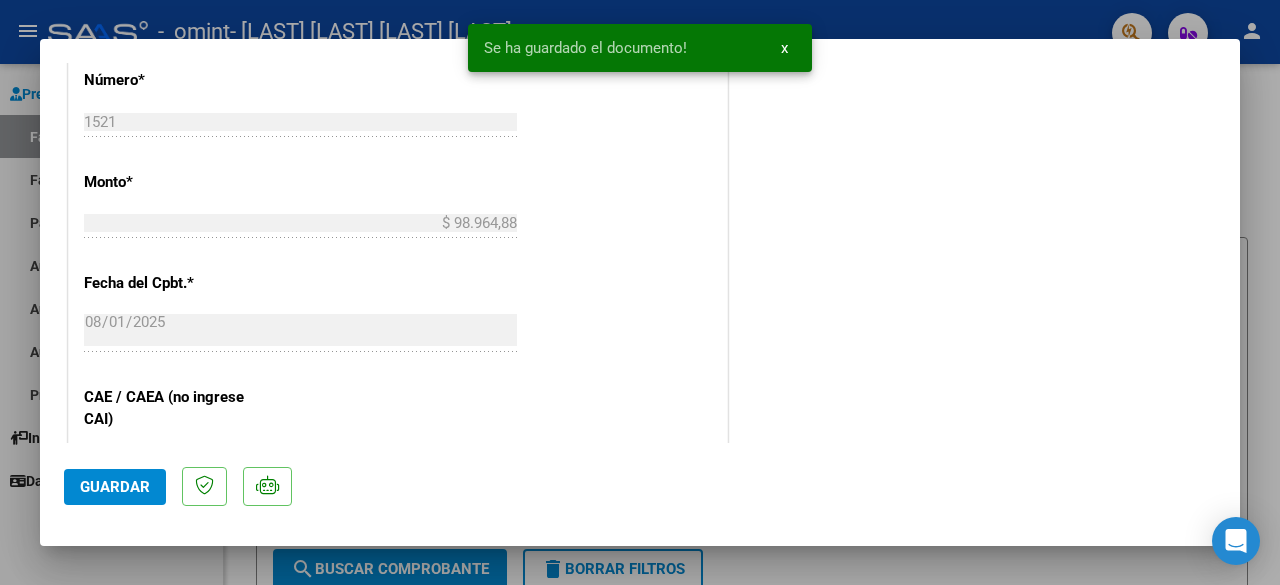 scroll, scrollTop: 1300, scrollLeft: 0, axis: vertical 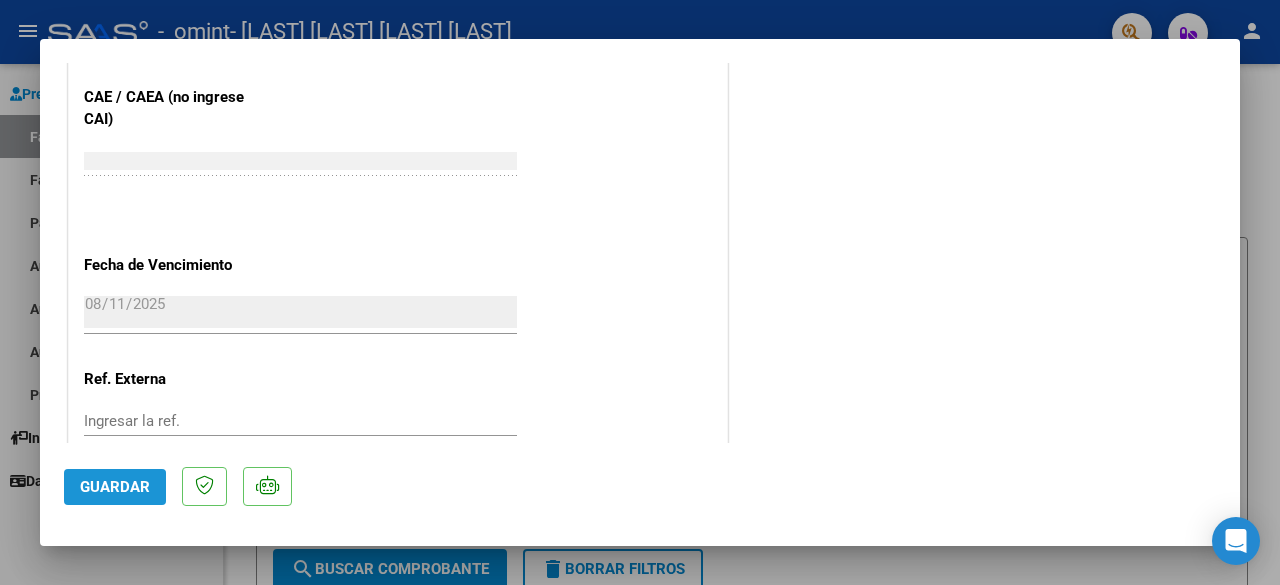 click on "Guardar" 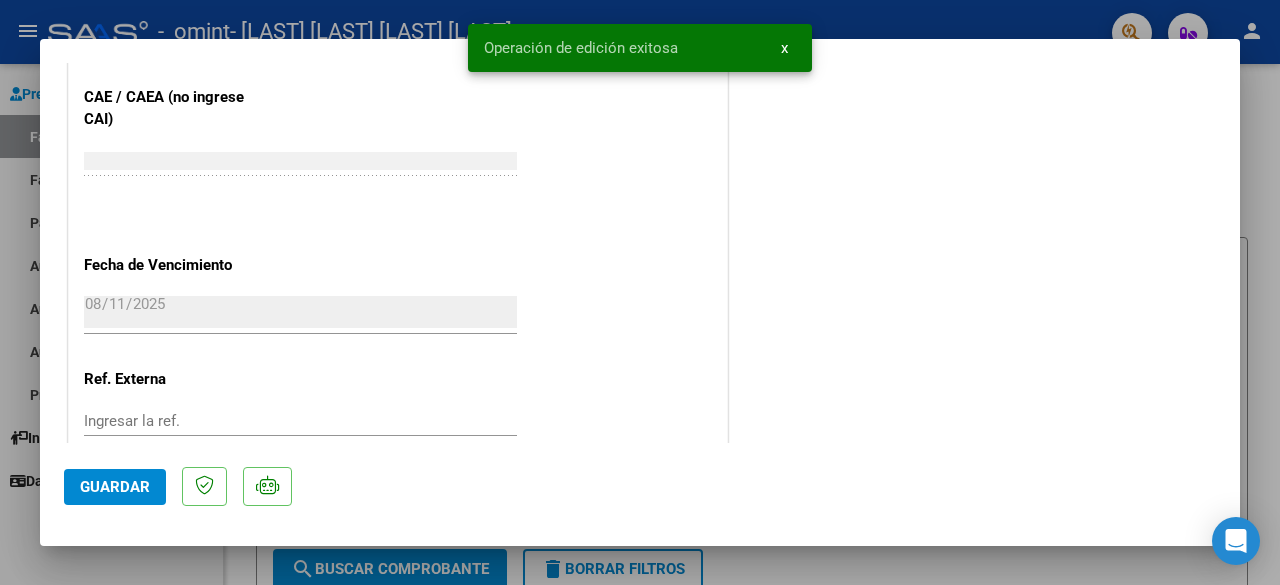 click at bounding box center [640, 292] 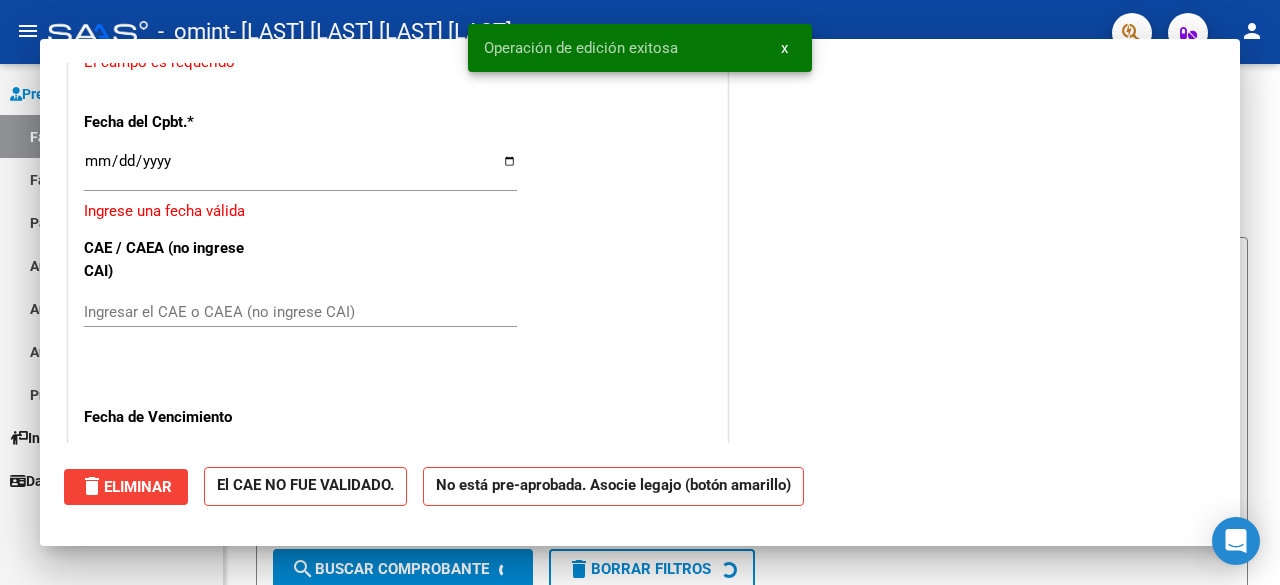 scroll, scrollTop: 0, scrollLeft: 0, axis: both 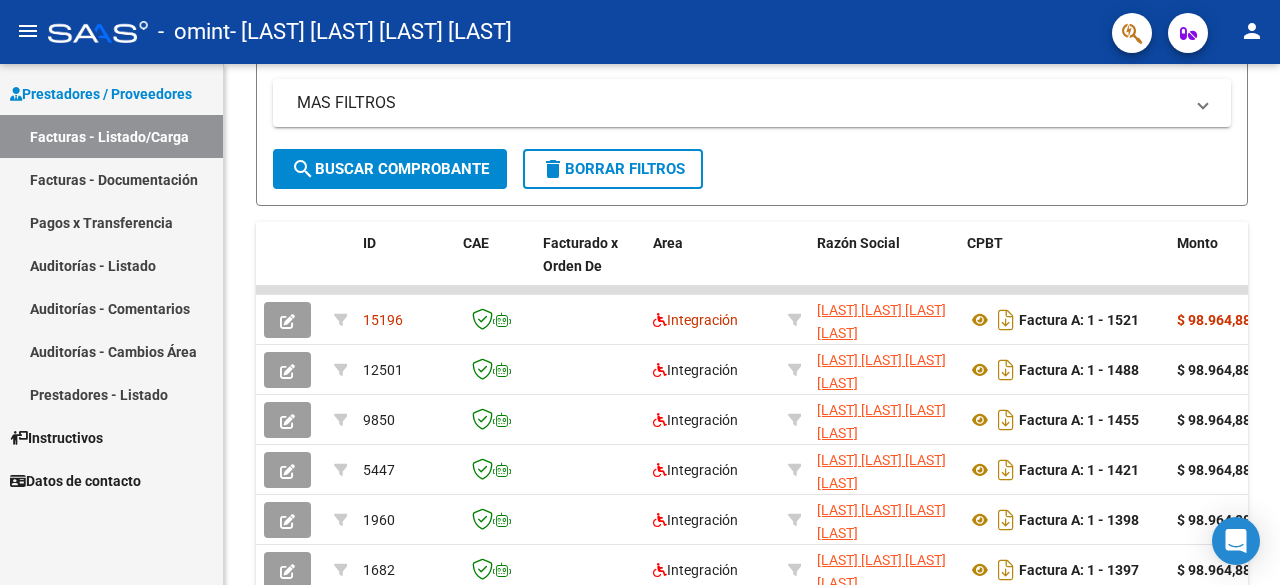 click on "person" 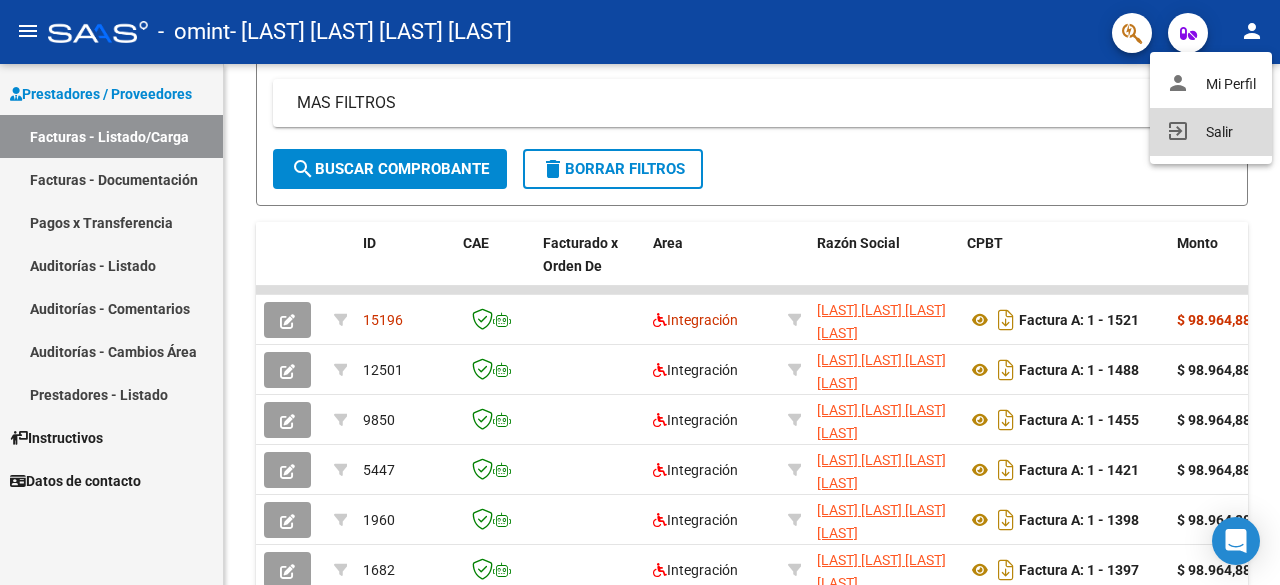 click on "exit_to_app  Salir" at bounding box center (1211, 132) 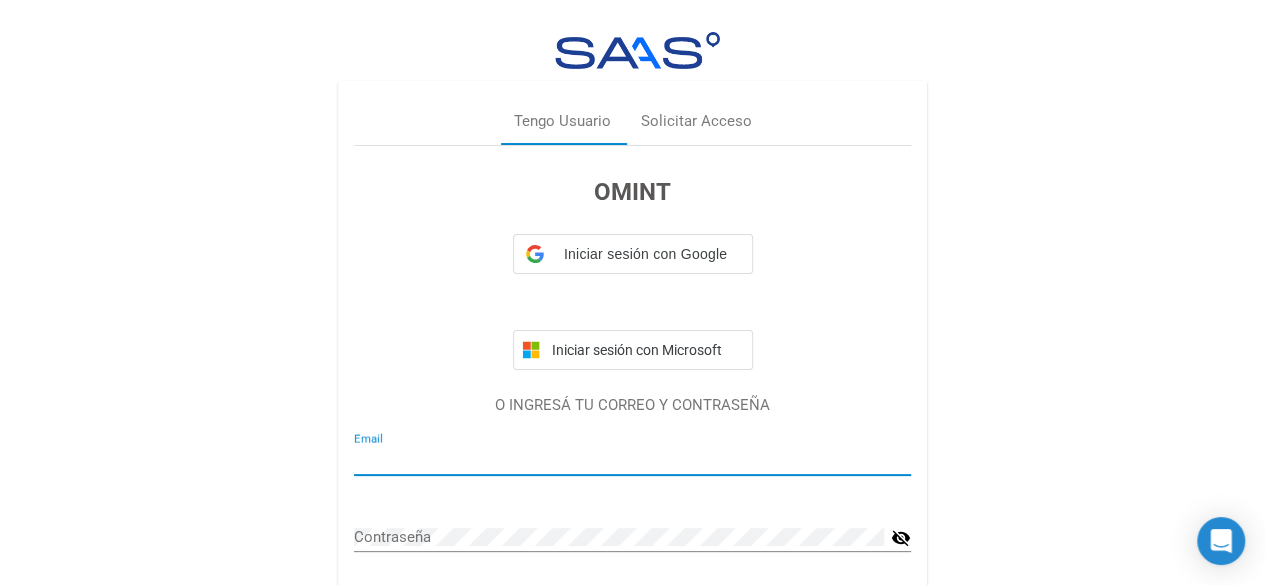 type on "[EMAIL]" 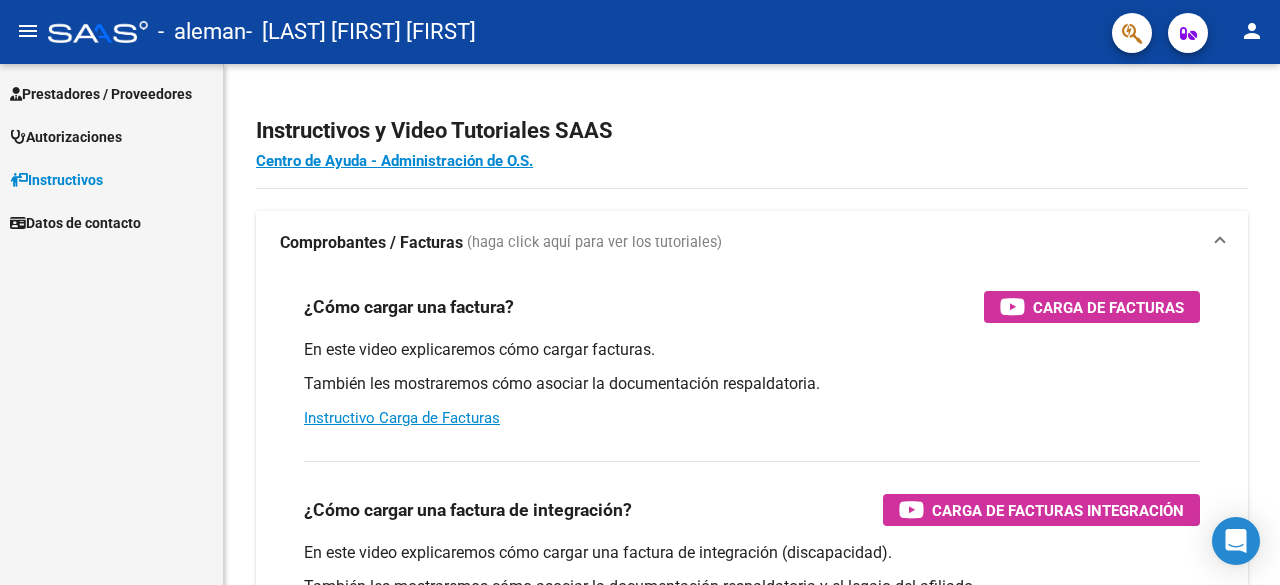 scroll, scrollTop: 0, scrollLeft: 0, axis: both 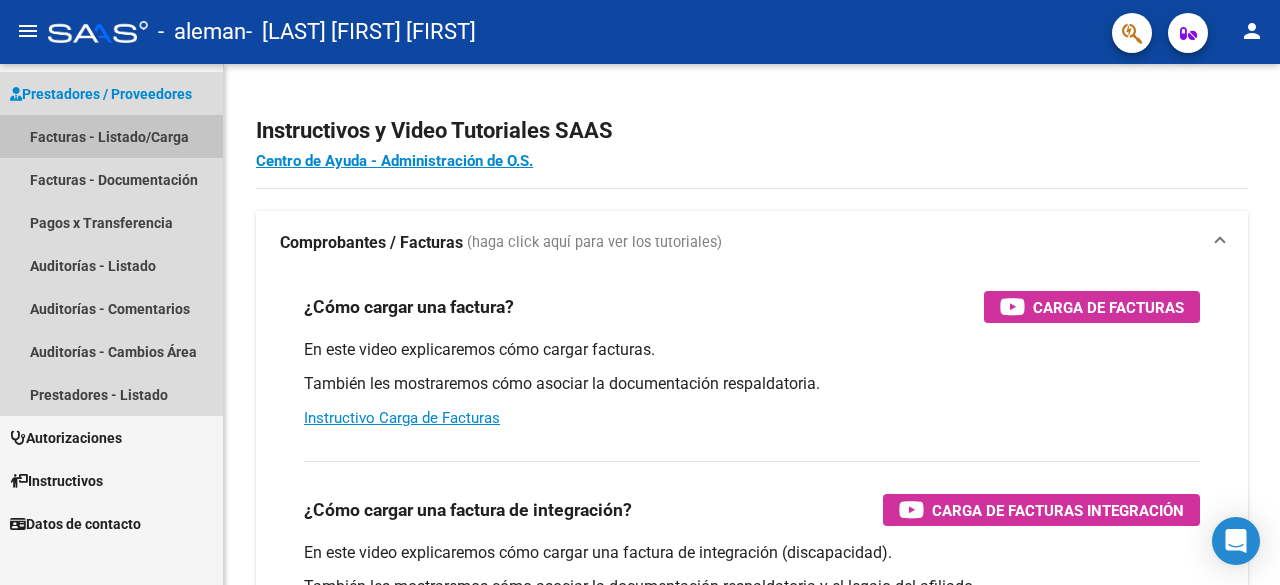 click on "Facturas - Listado/Carga" at bounding box center [111, 136] 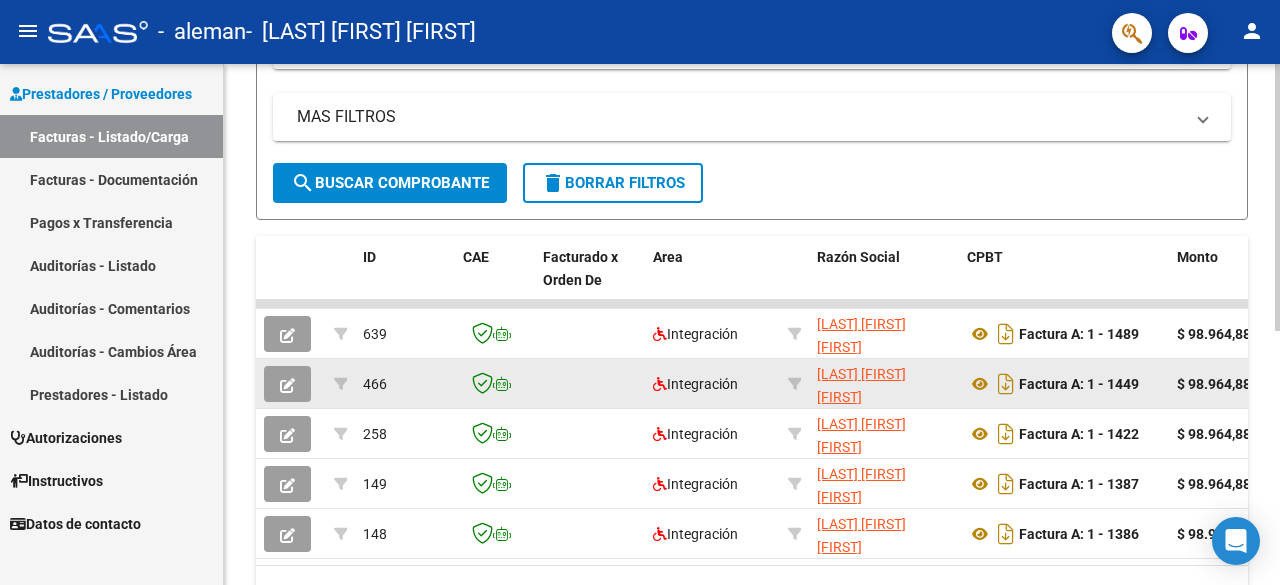 scroll, scrollTop: 494, scrollLeft: 0, axis: vertical 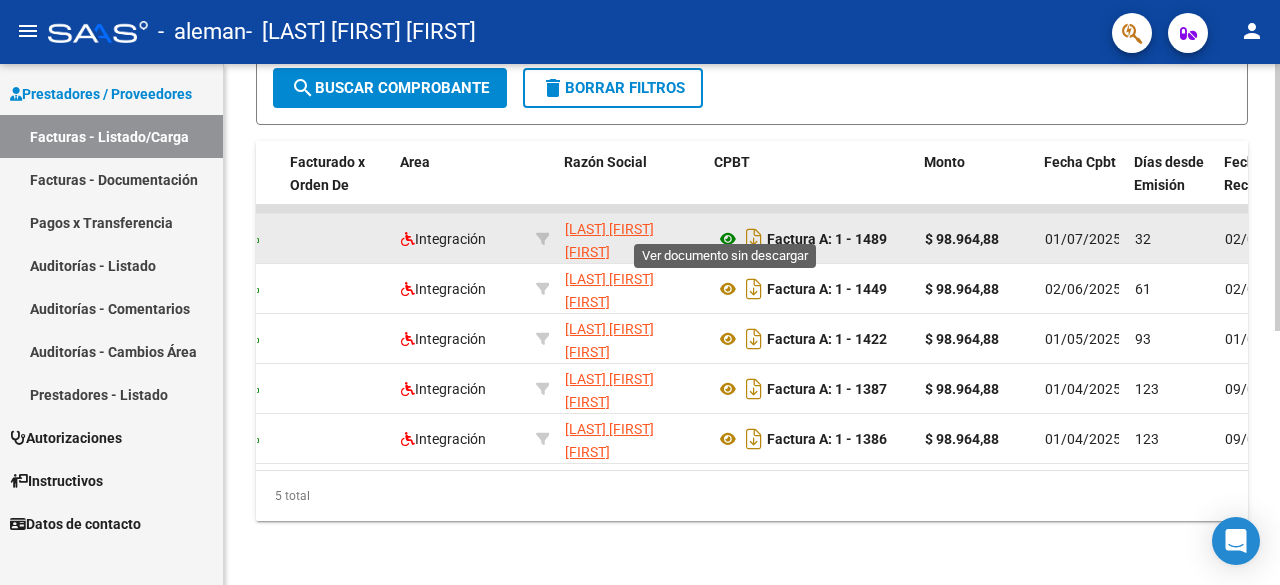 click 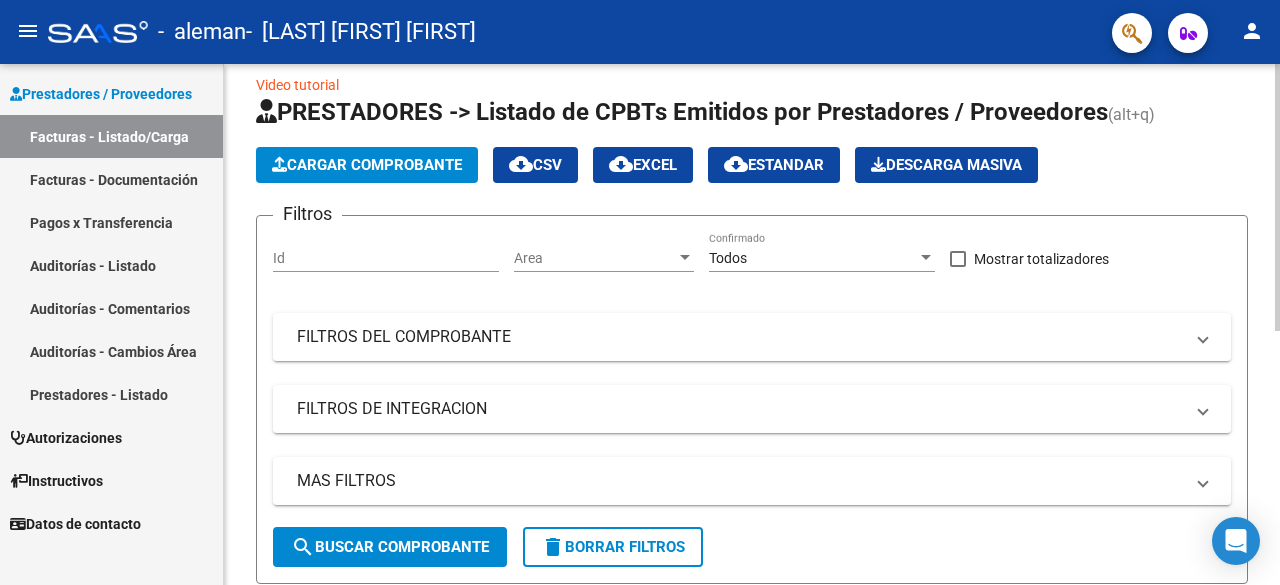 scroll, scrollTop: 0, scrollLeft: 0, axis: both 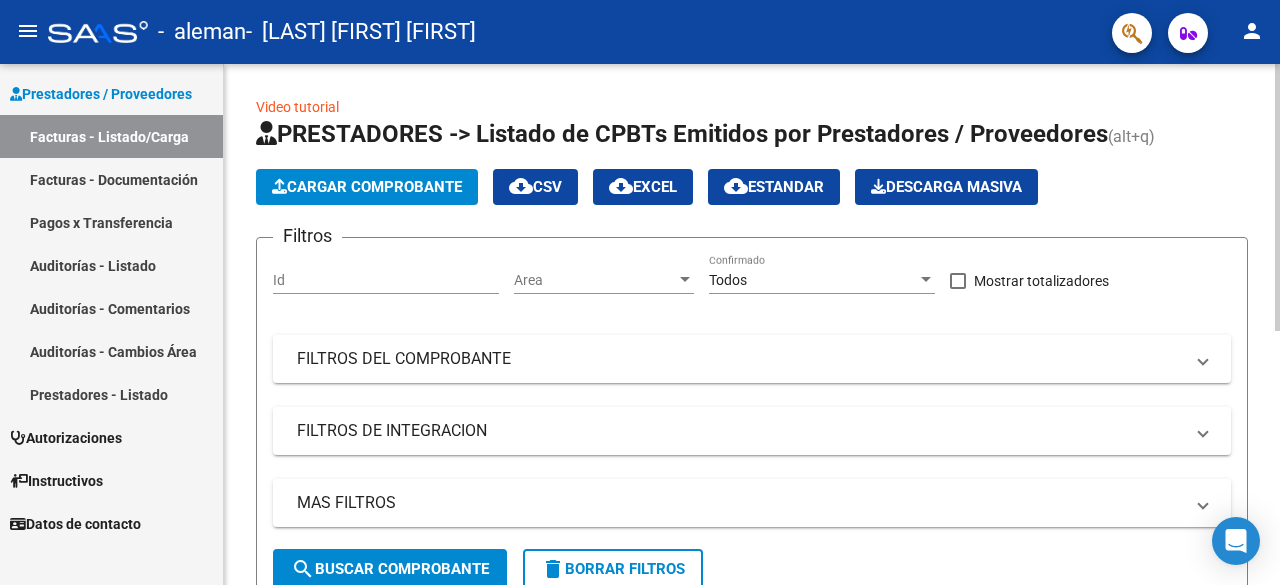 click on "Cargar Comprobante" 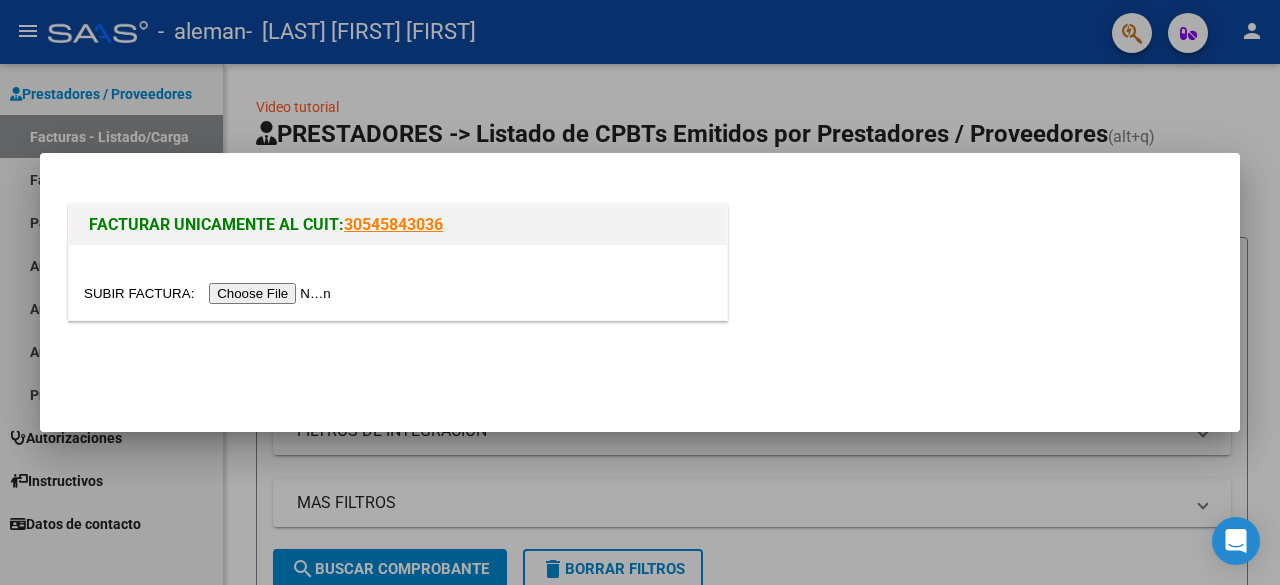click at bounding box center (210, 293) 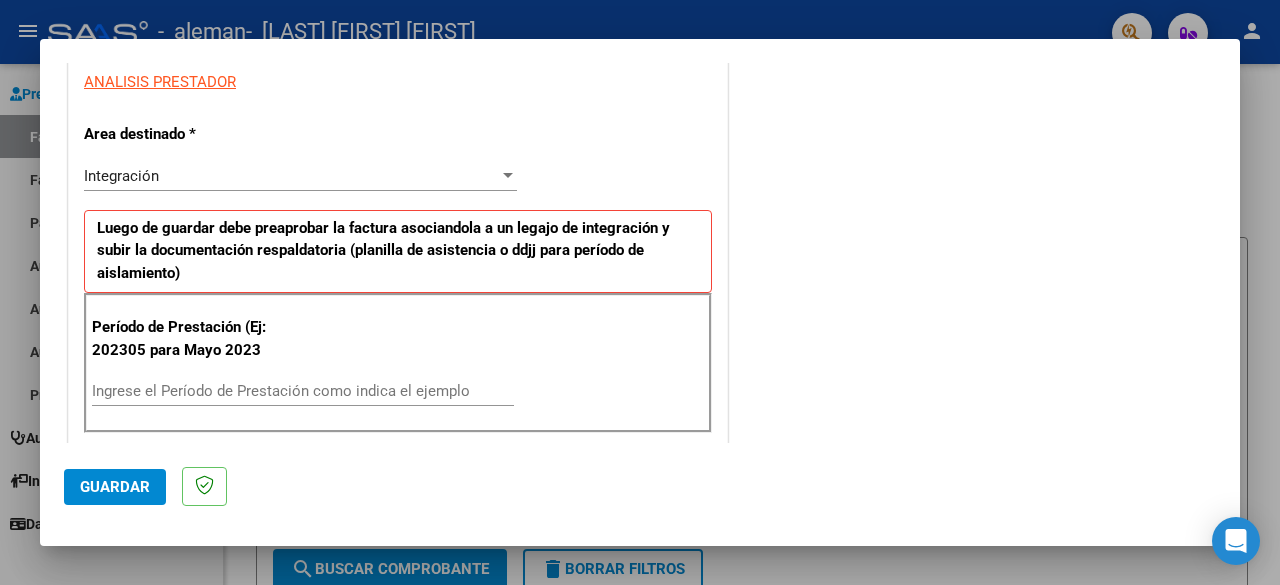 scroll, scrollTop: 400, scrollLeft: 0, axis: vertical 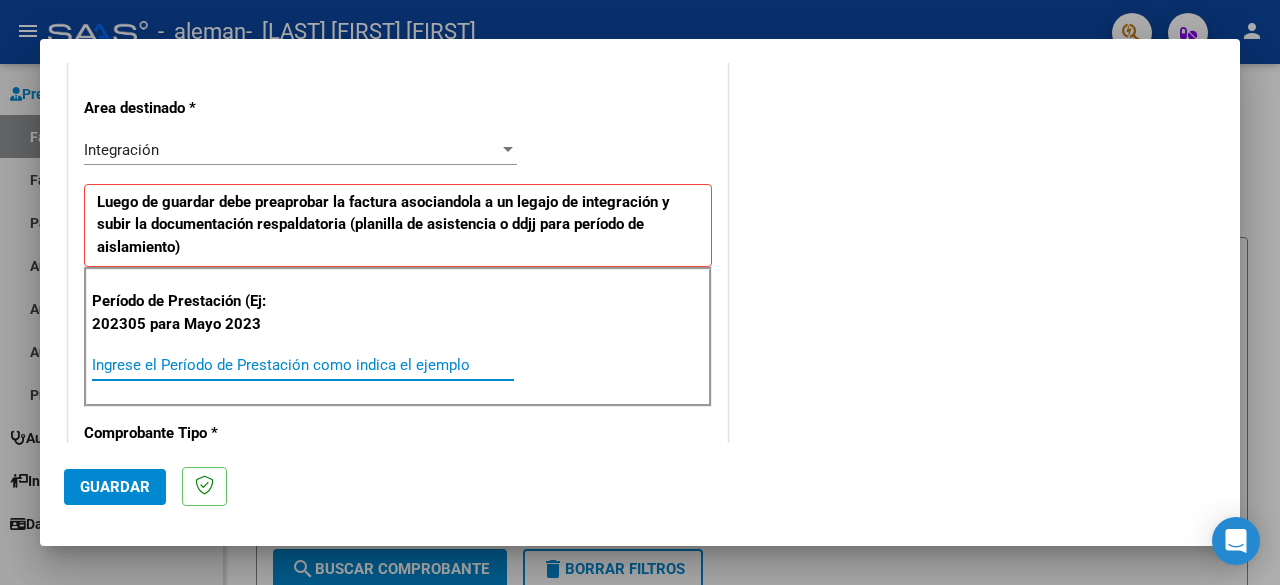 click on "Ingrese el Período de Prestación como indica el ejemplo" at bounding box center [303, 365] 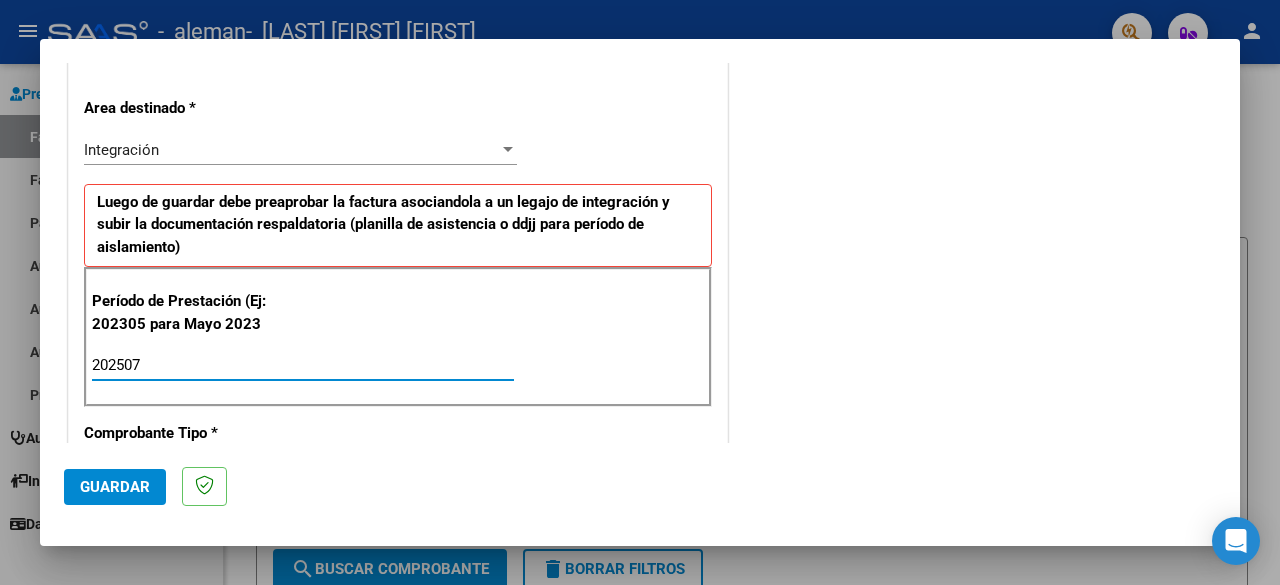 type on "202507" 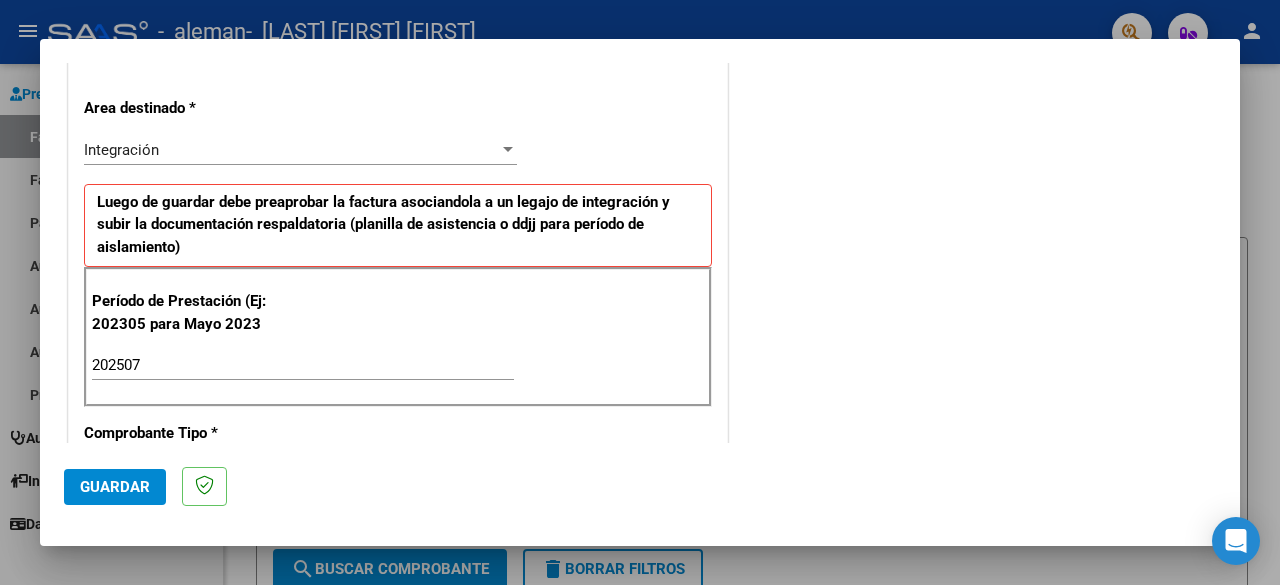 click on "202507 Ingrese el Período de Prestación como indica el ejemplo" at bounding box center (303, 374) 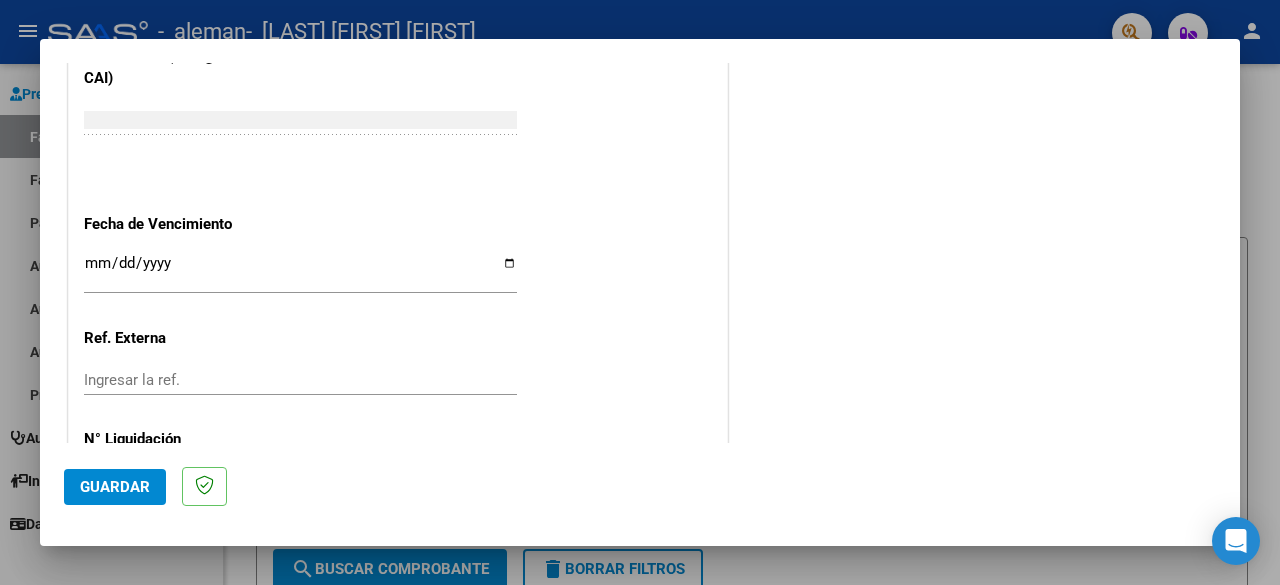 scroll, scrollTop: 1300, scrollLeft: 0, axis: vertical 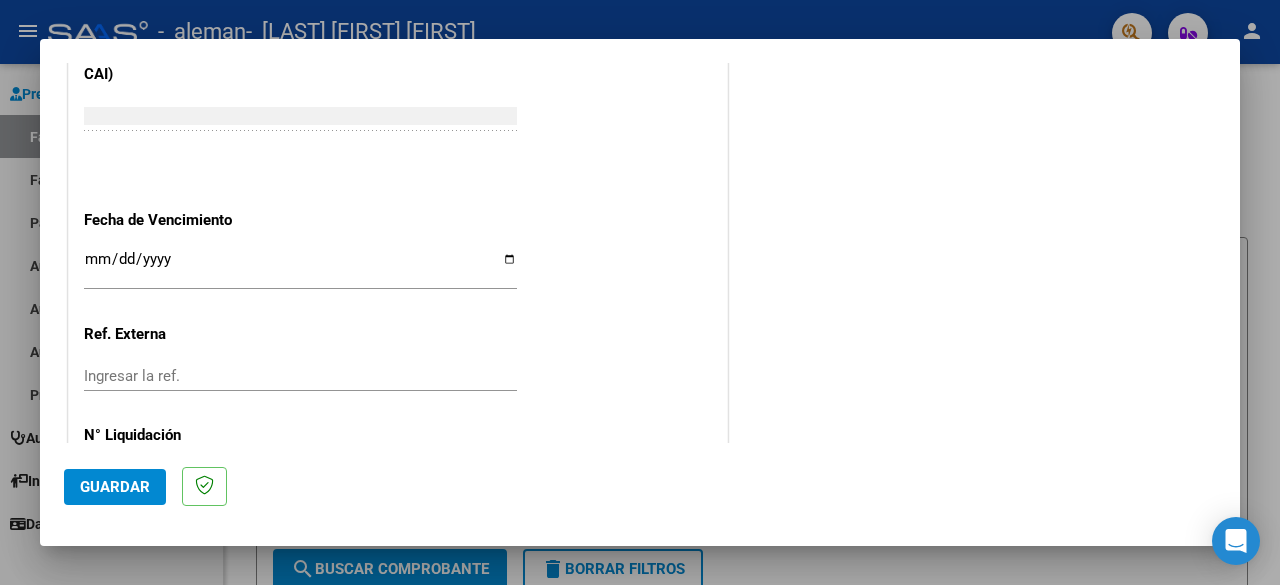 click on "Ingresar la fecha" at bounding box center (300, 267) 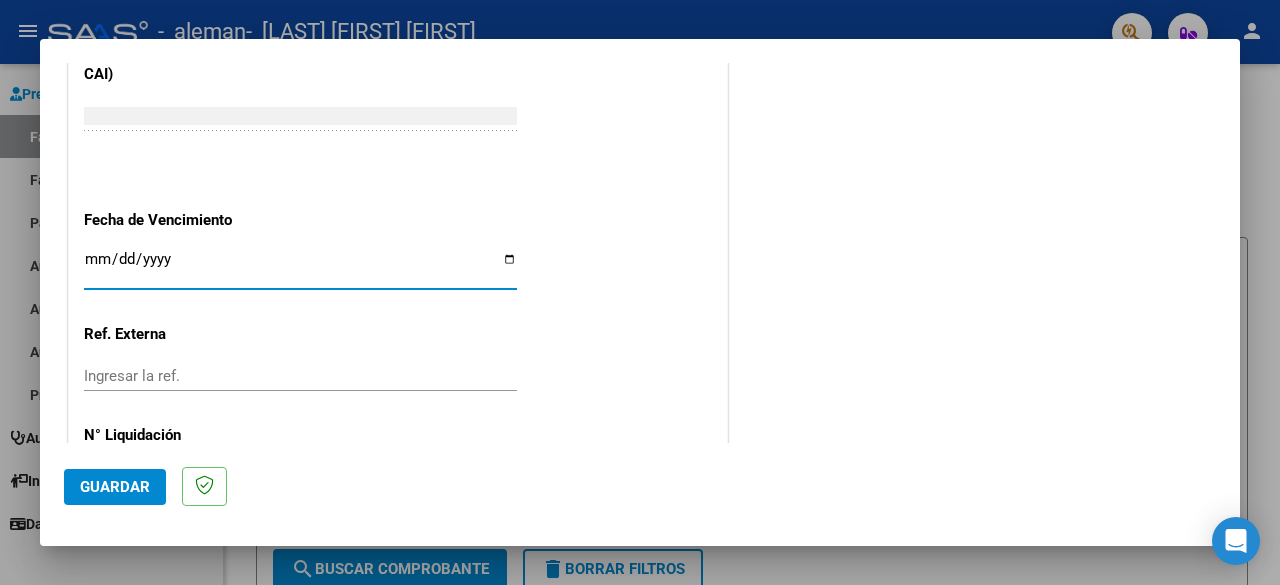 type on "2025-08-11" 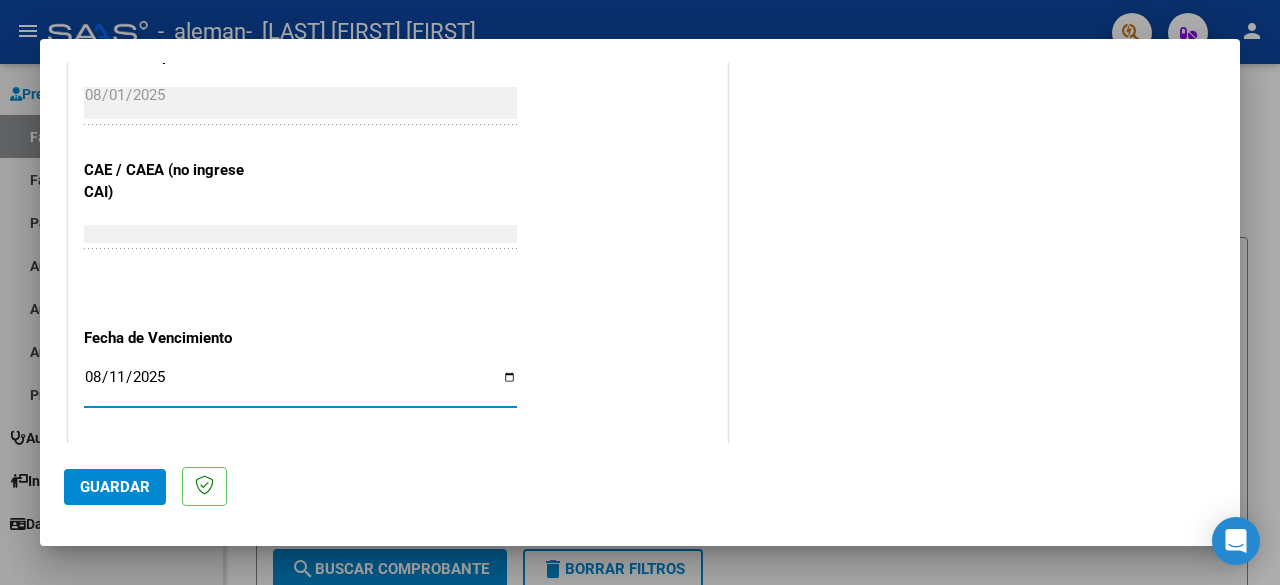 scroll, scrollTop: 1382, scrollLeft: 0, axis: vertical 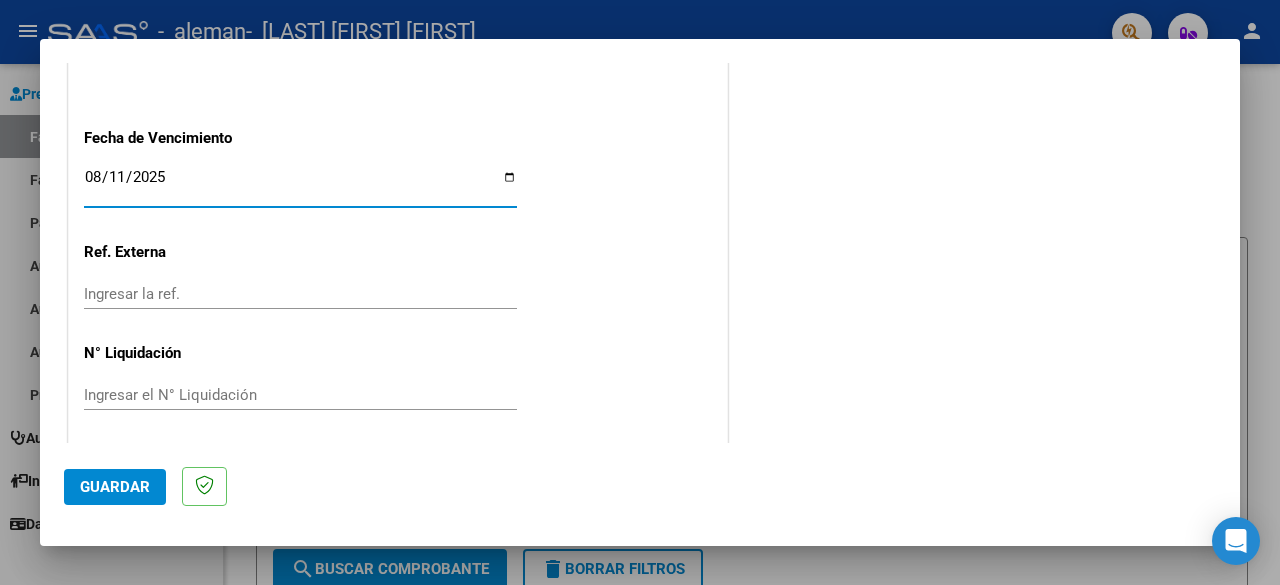 click on "Guardar" 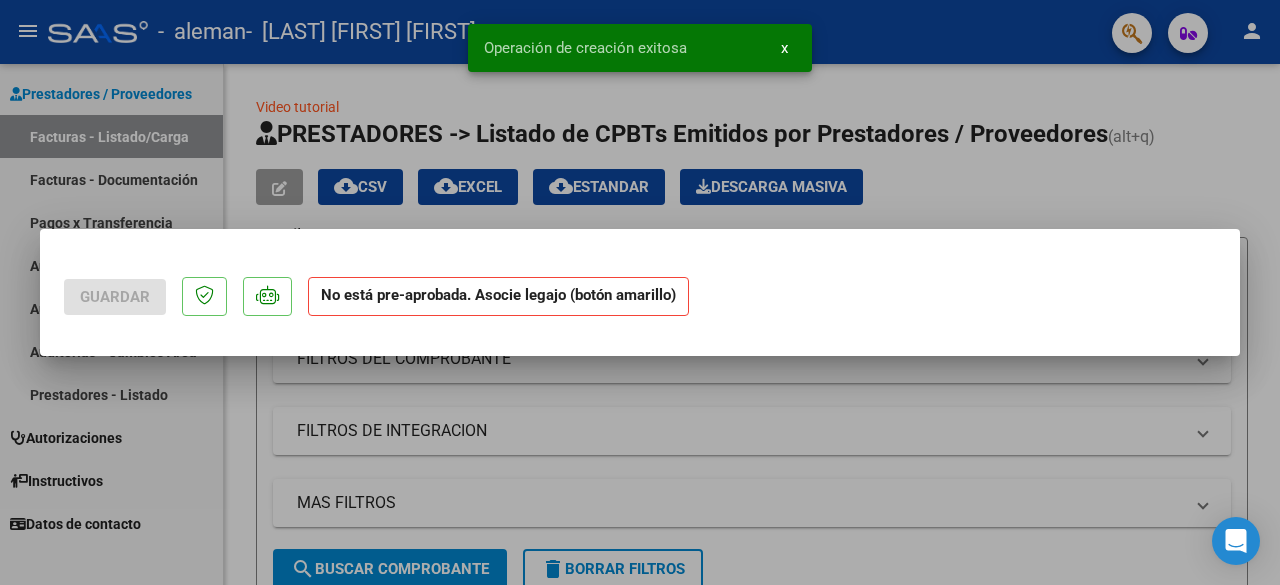 scroll, scrollTop: 0, scrollLeft: 0, axis: both 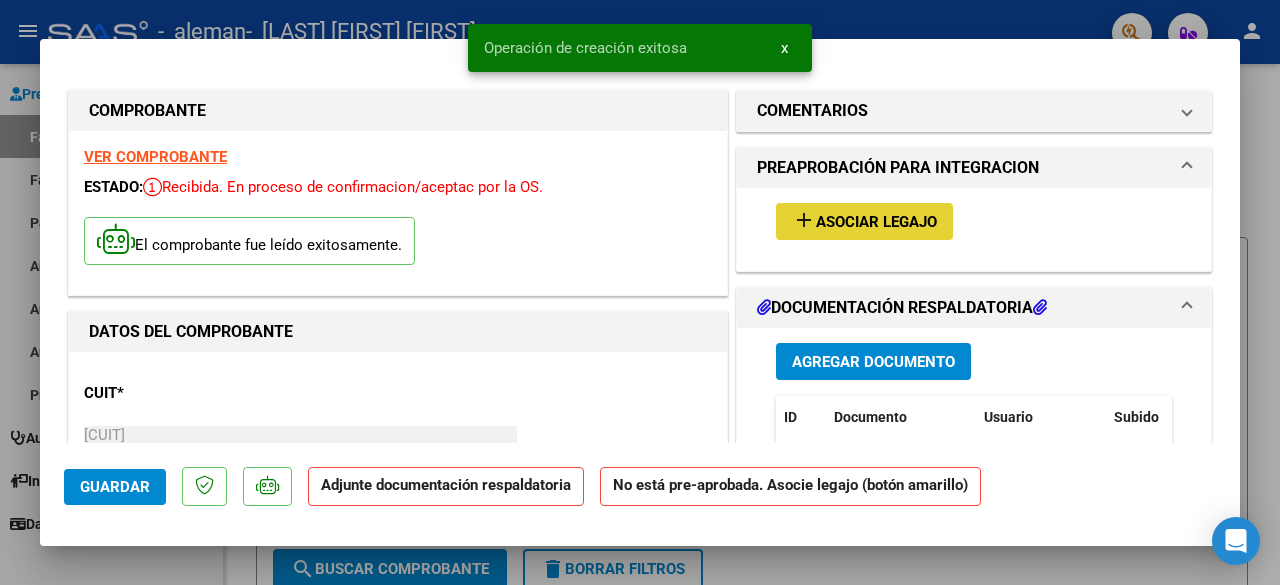 click on "Asociar Legajo" at bounding box center [876, 222] 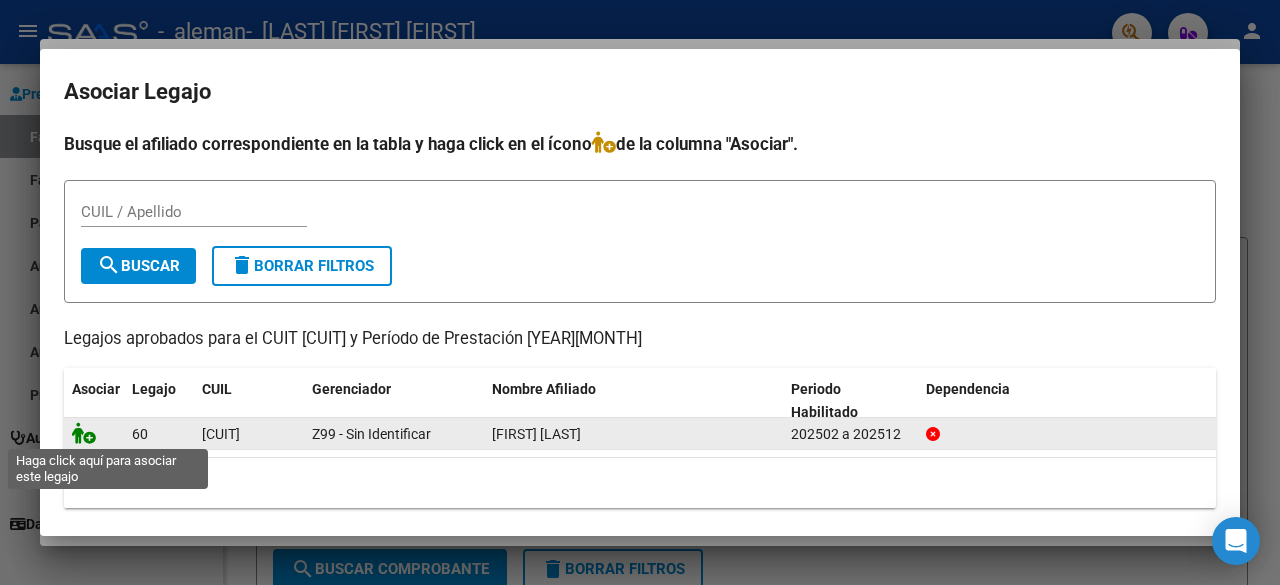 click 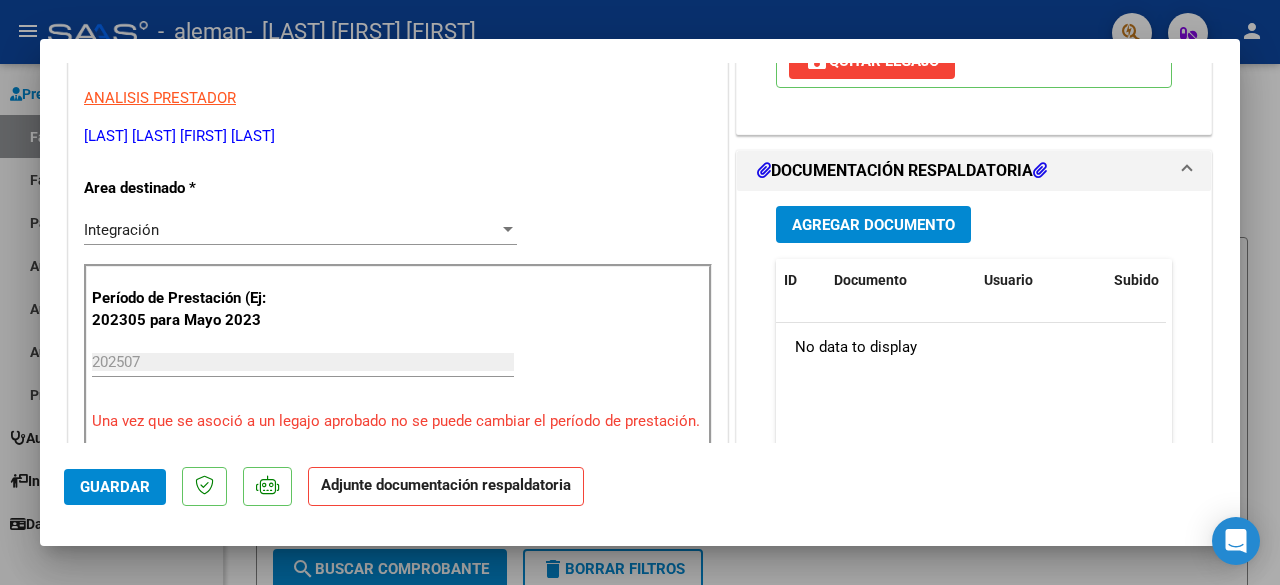scroll, scrollTop: 400, scrollLeft: 0, axis: vertical 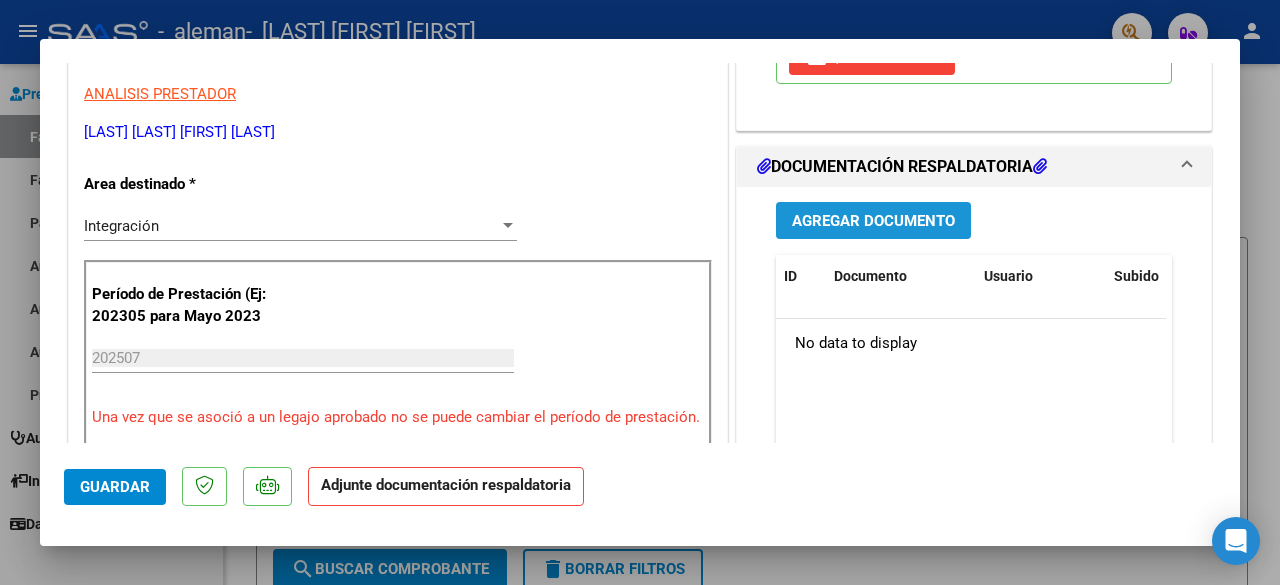 click on "Agregar Documento" at bounding box center (873, 221) 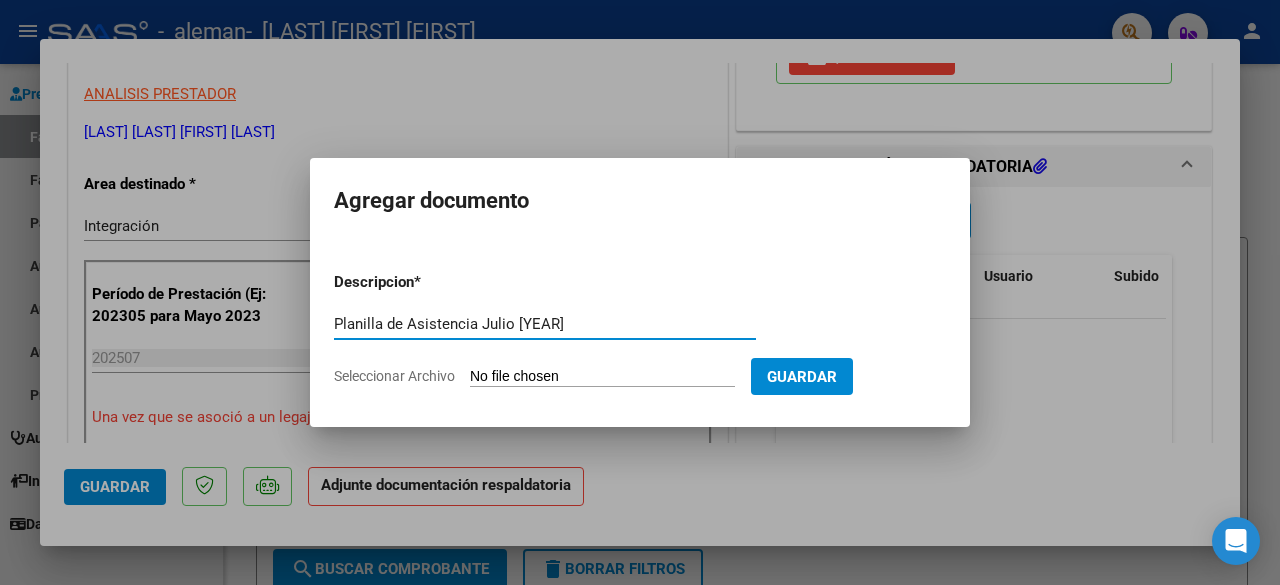 type on "Planilla de Asistencia Julio [YEAR]" 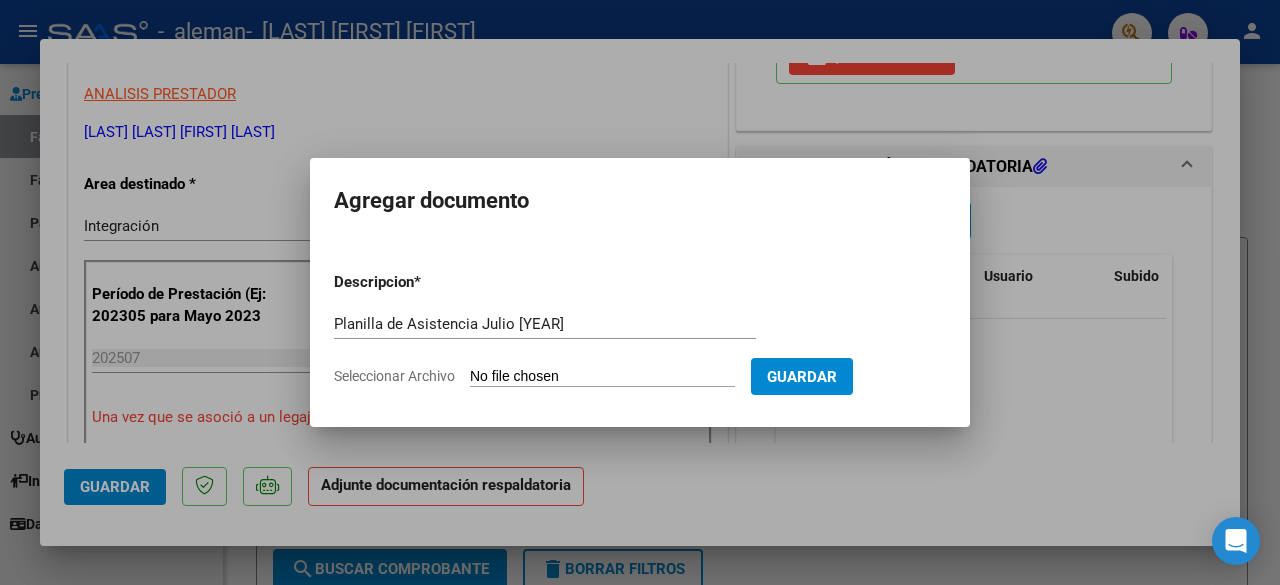 type on "C:\fakepath\HOSPITAL ALEMAN OSSEDIEV PLANILLA  [FIRST] [LAST] [MONTH] [YEAR].pdf" 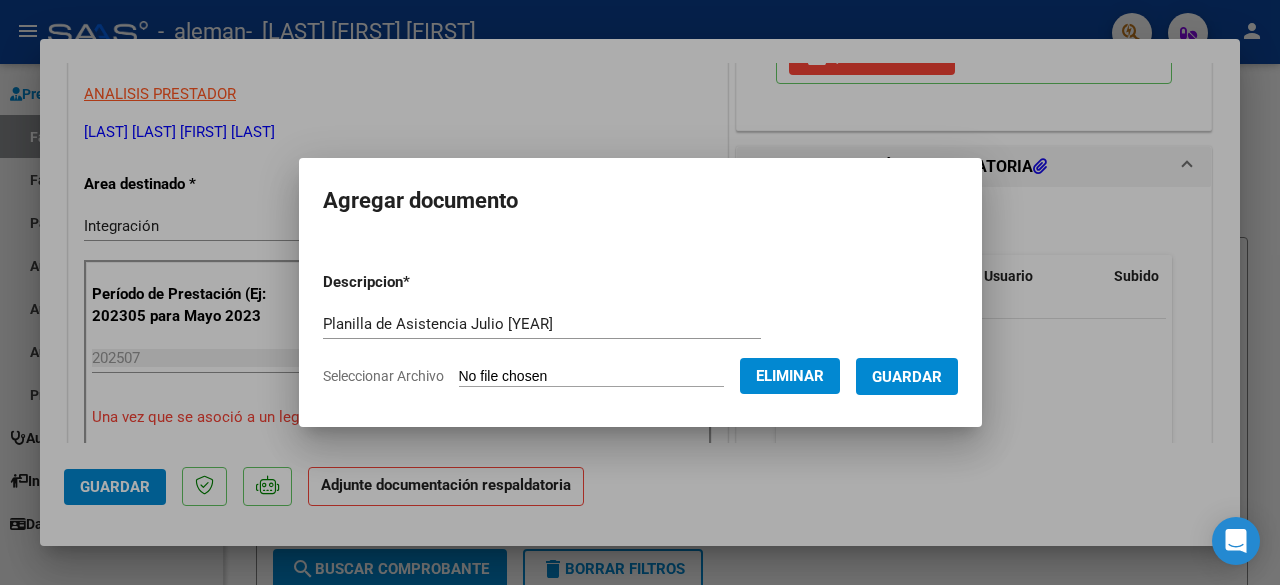 click on "Guardar" at bounding box center (907, 377) 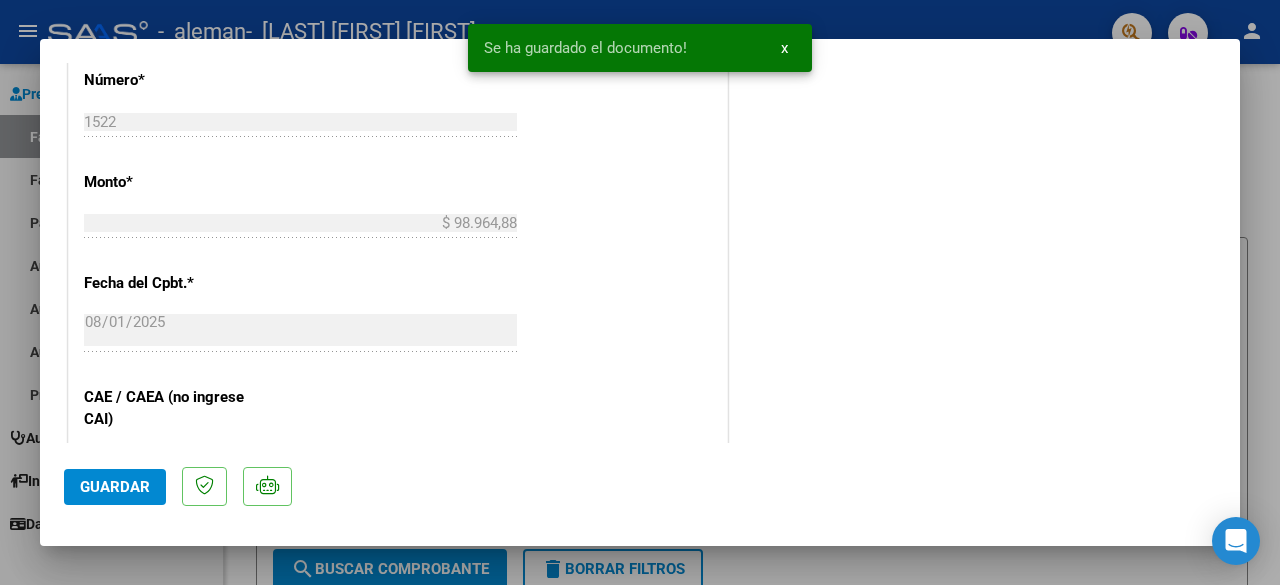 scroll, scrollTop: 600, scrollLeft: 0, axis: vertical 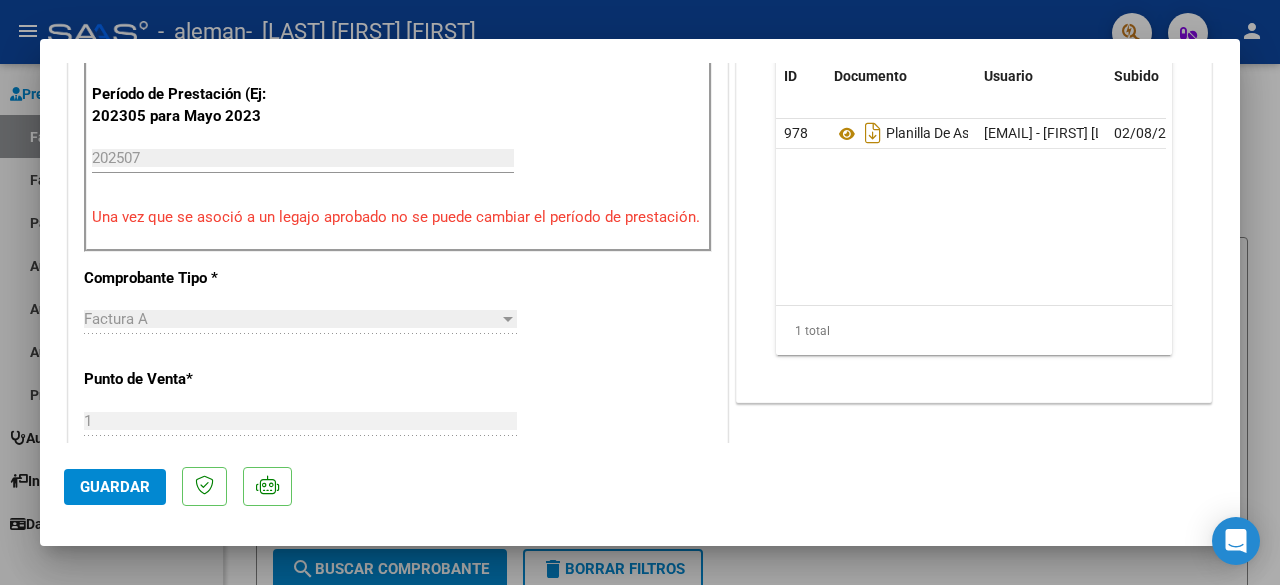 click on "Guardar" 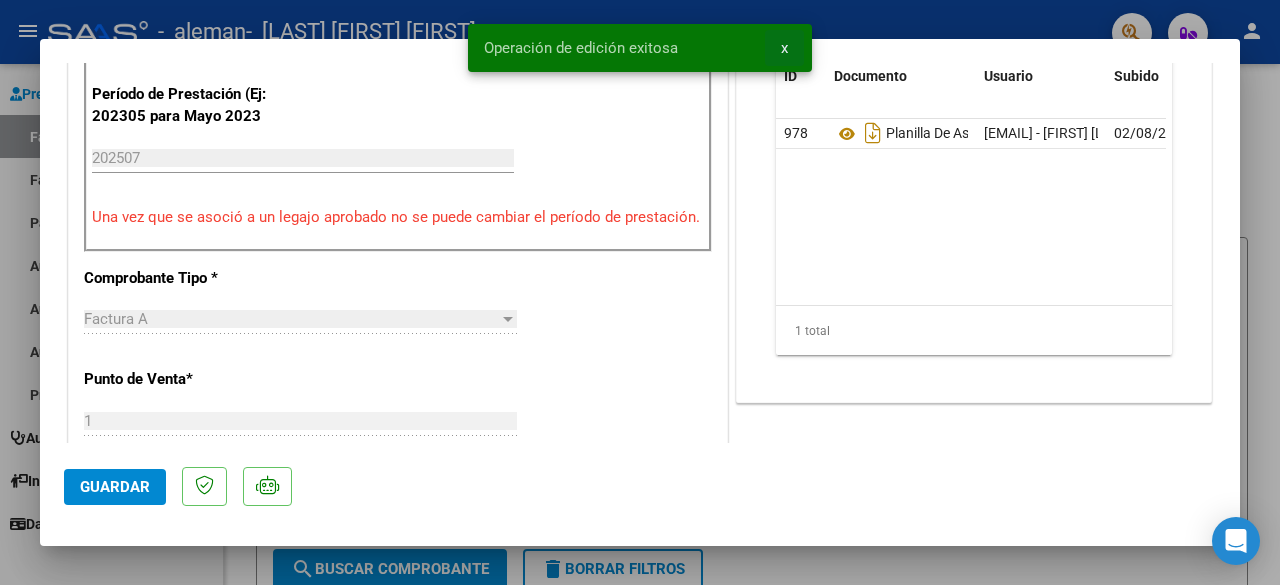 click on "x" at bounding box center [784, 48] 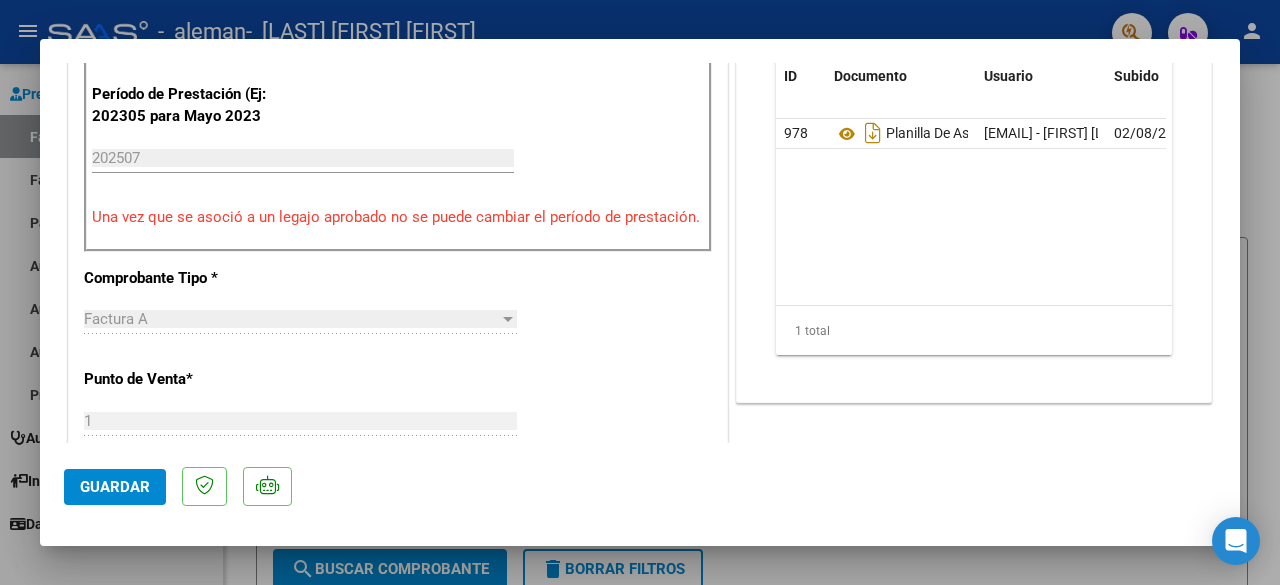 click at bounding box center [640, 292] 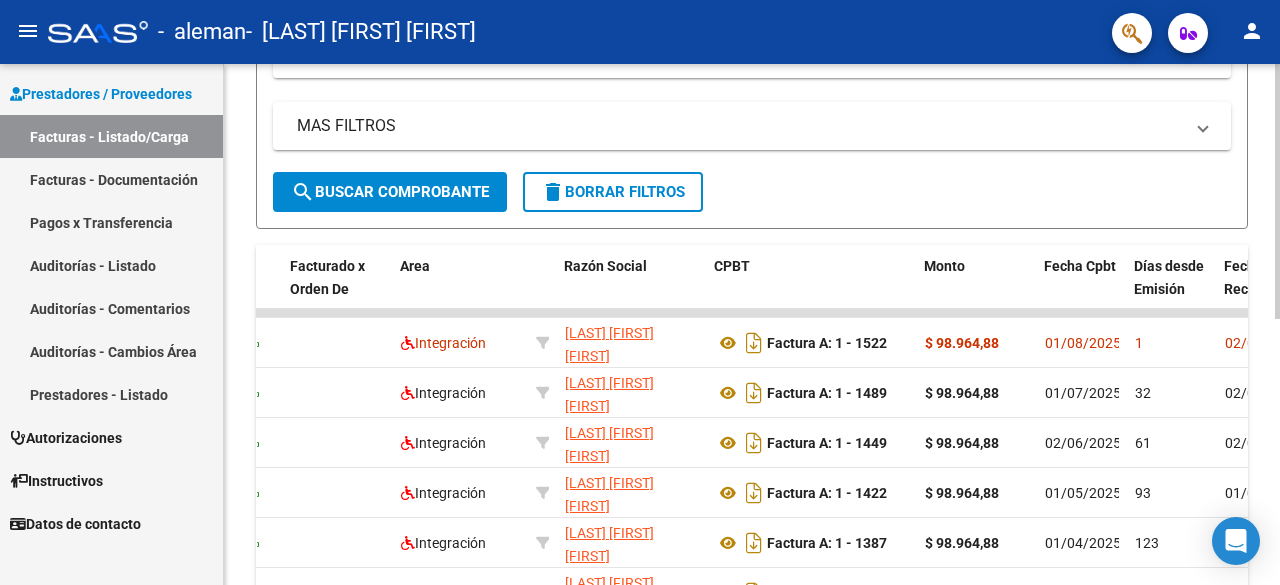 scroll, scrollTop: 400, scrollLeft: 0, axis: vertical 